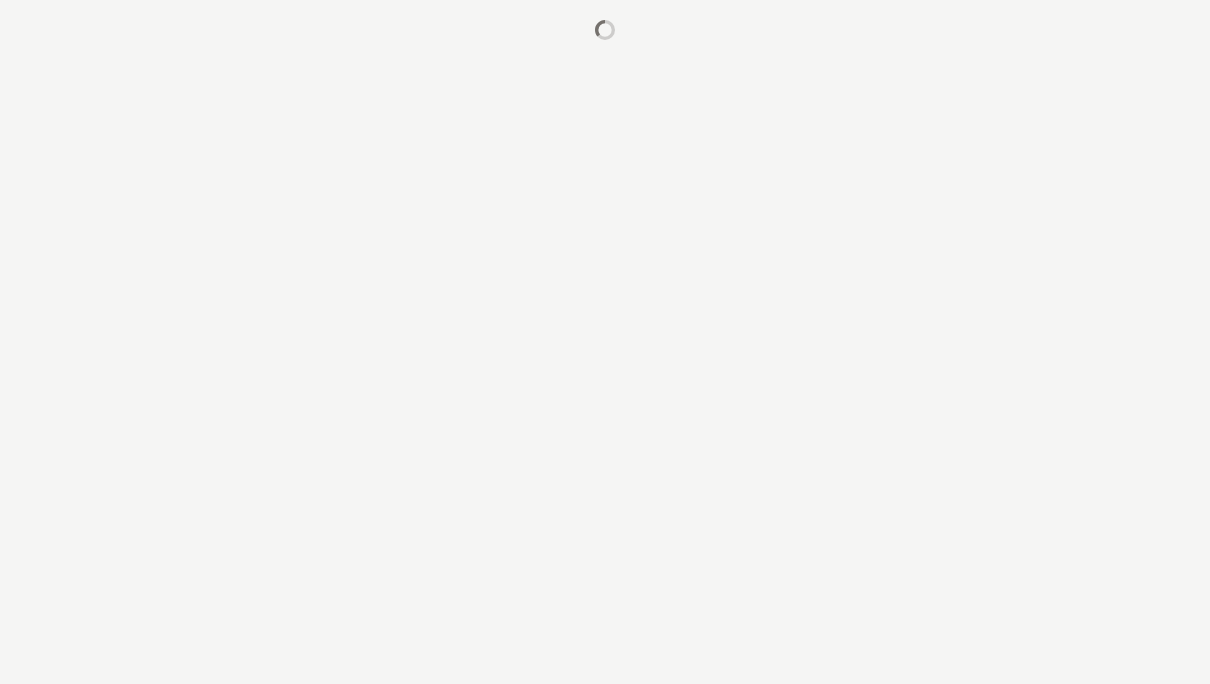 scroll, scrollTop: 0, scrollLeft: 0, axis: both 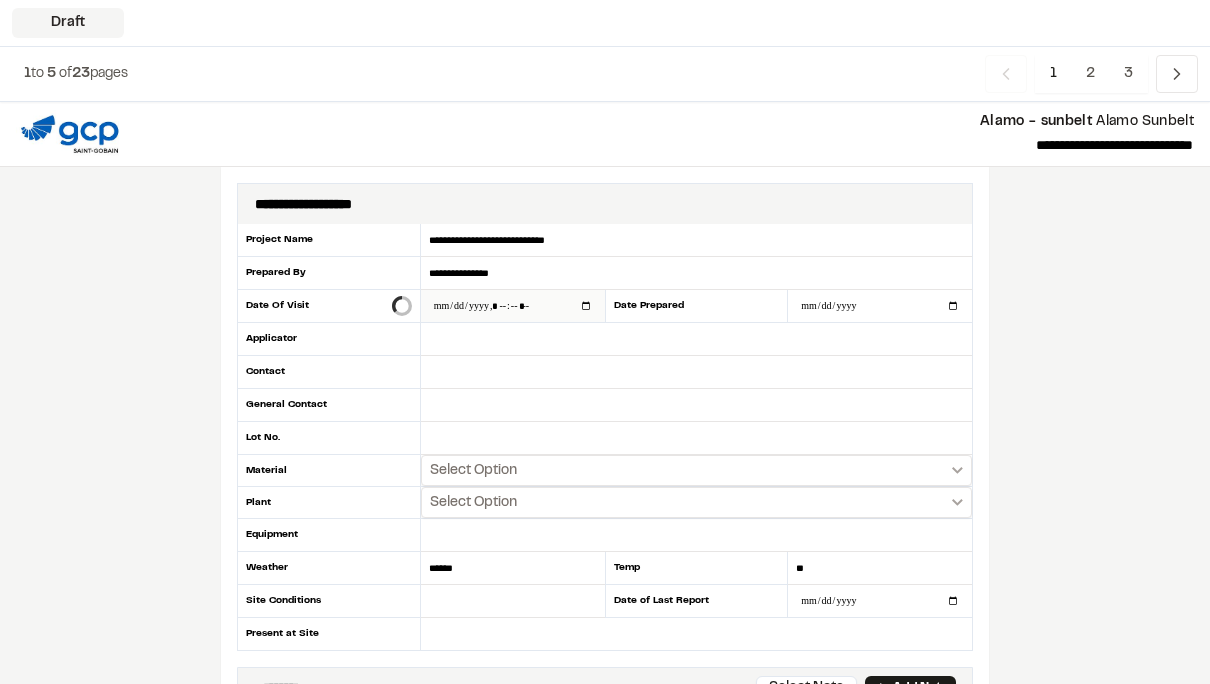 click at bounding box center (513, 306) 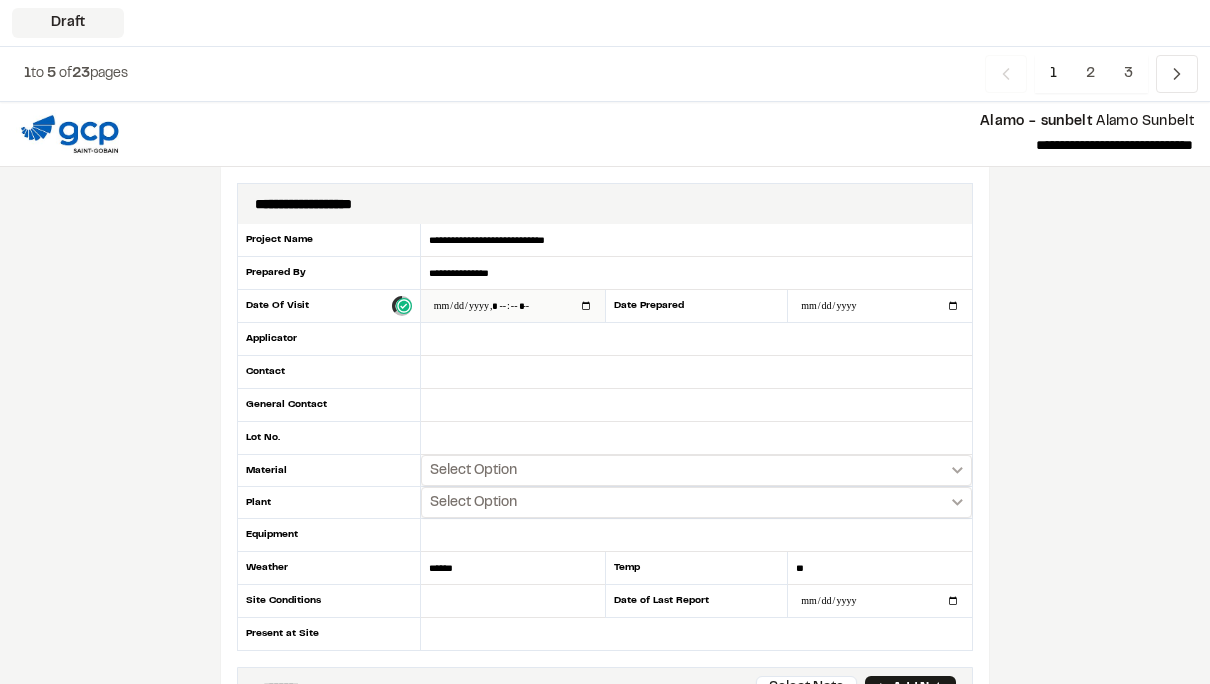 type on "**********" 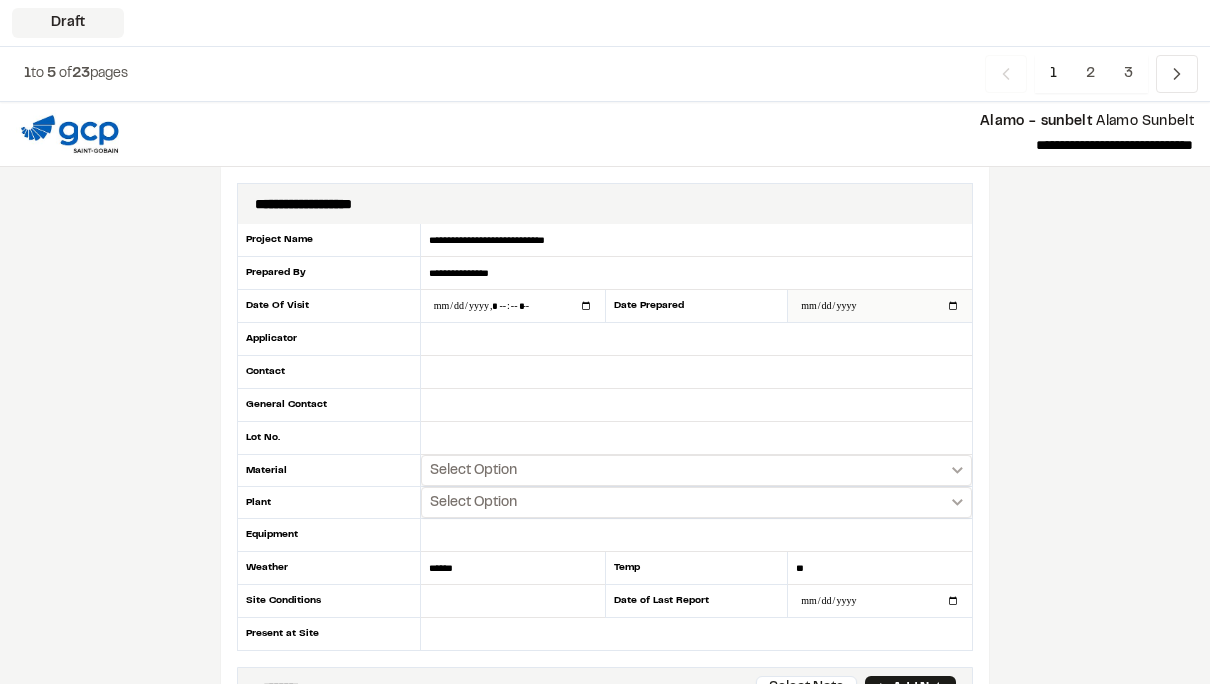 type on "**********" 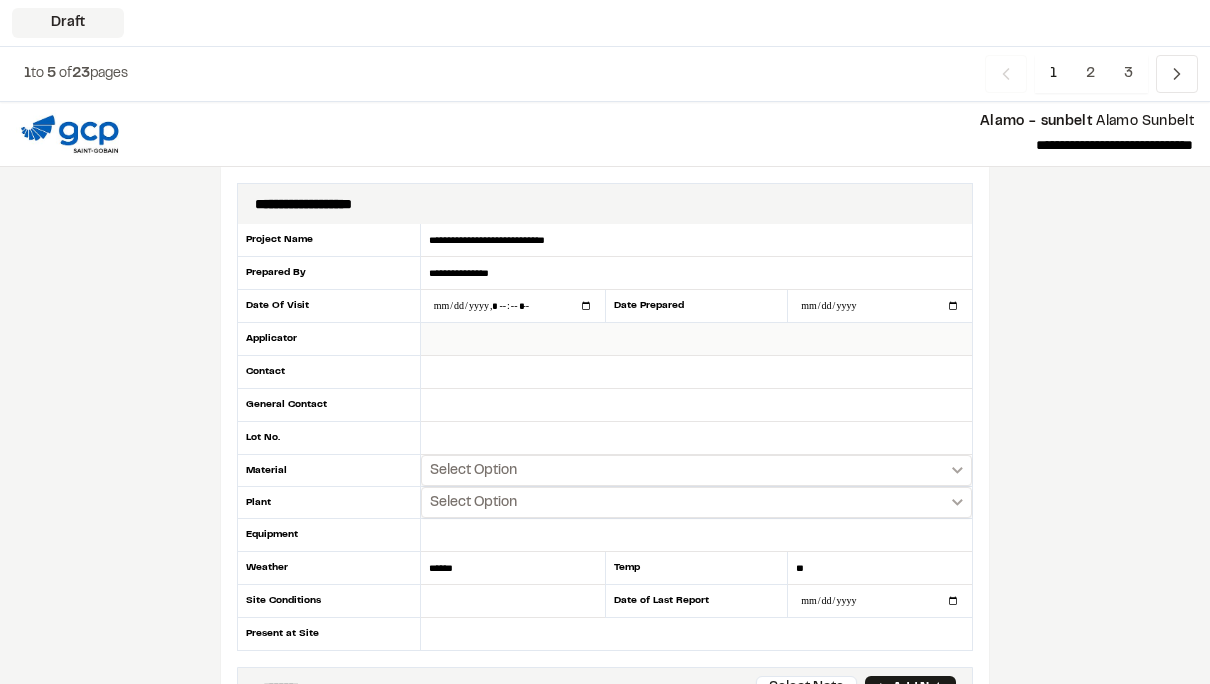 click at bounding box center (696, 339) 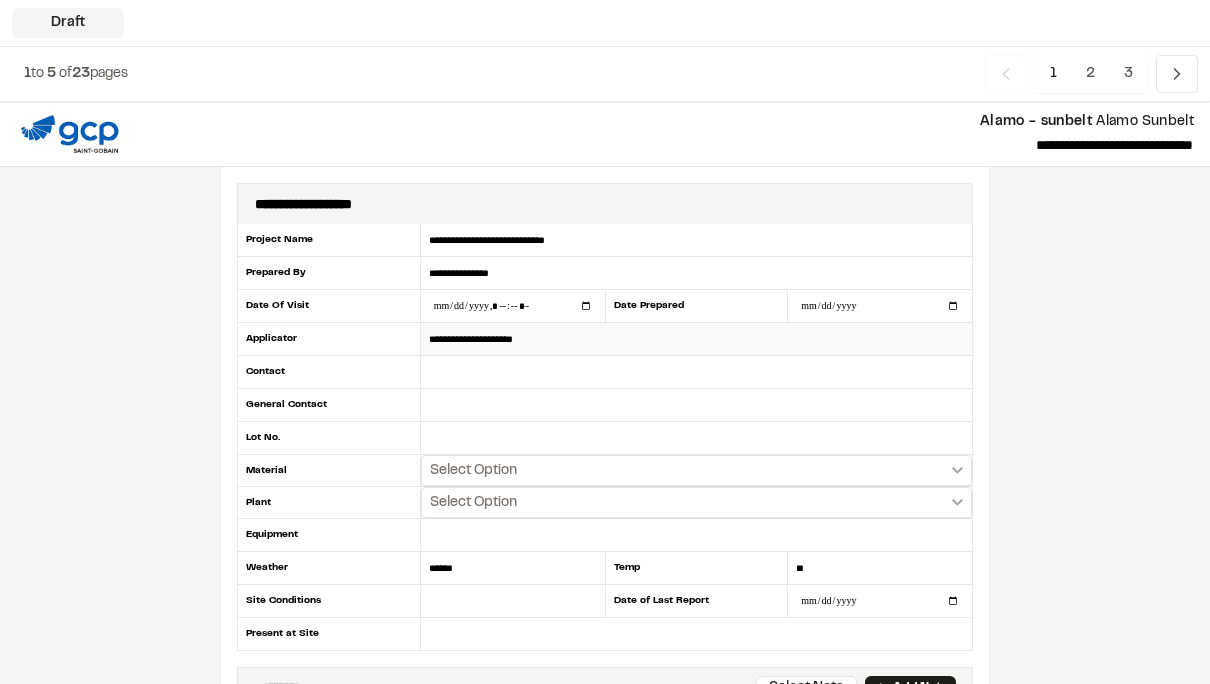 type on "**********" 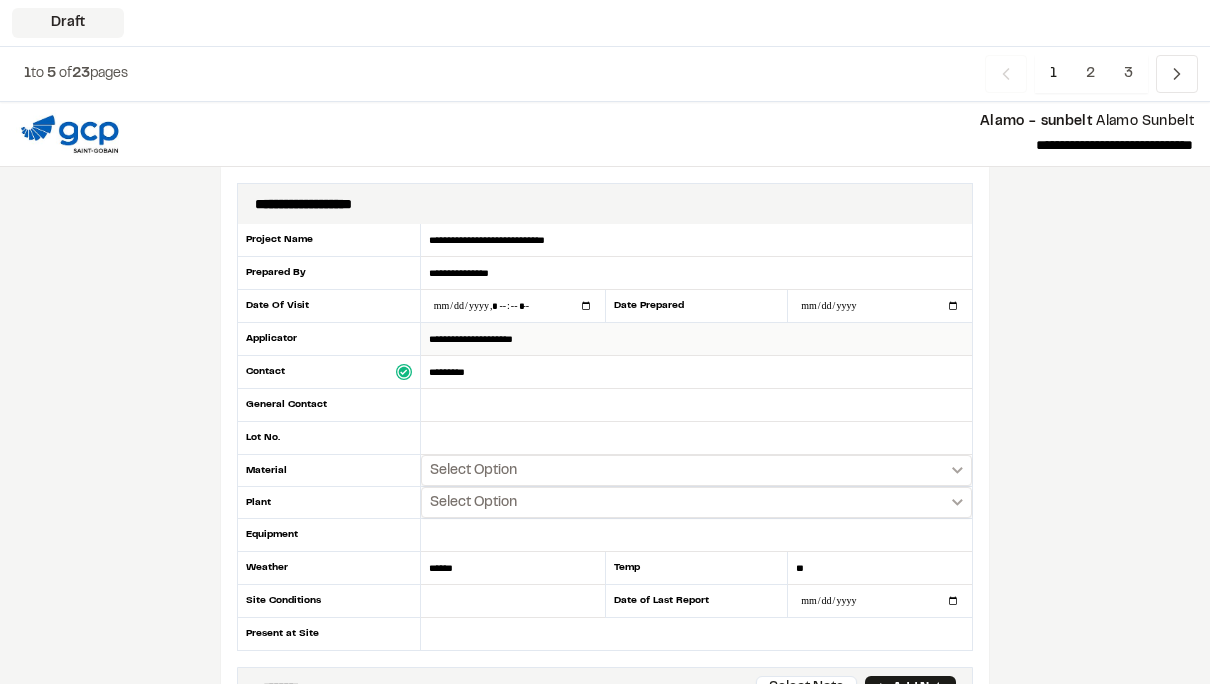 type on "*********" 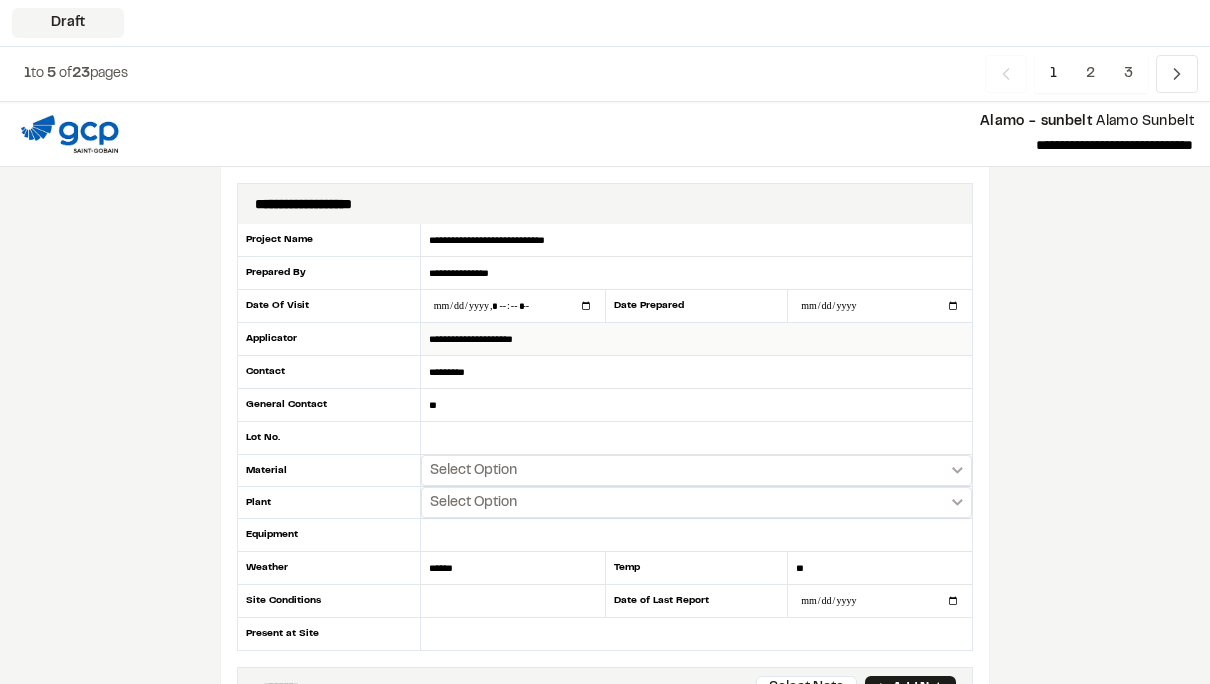 type on "*" 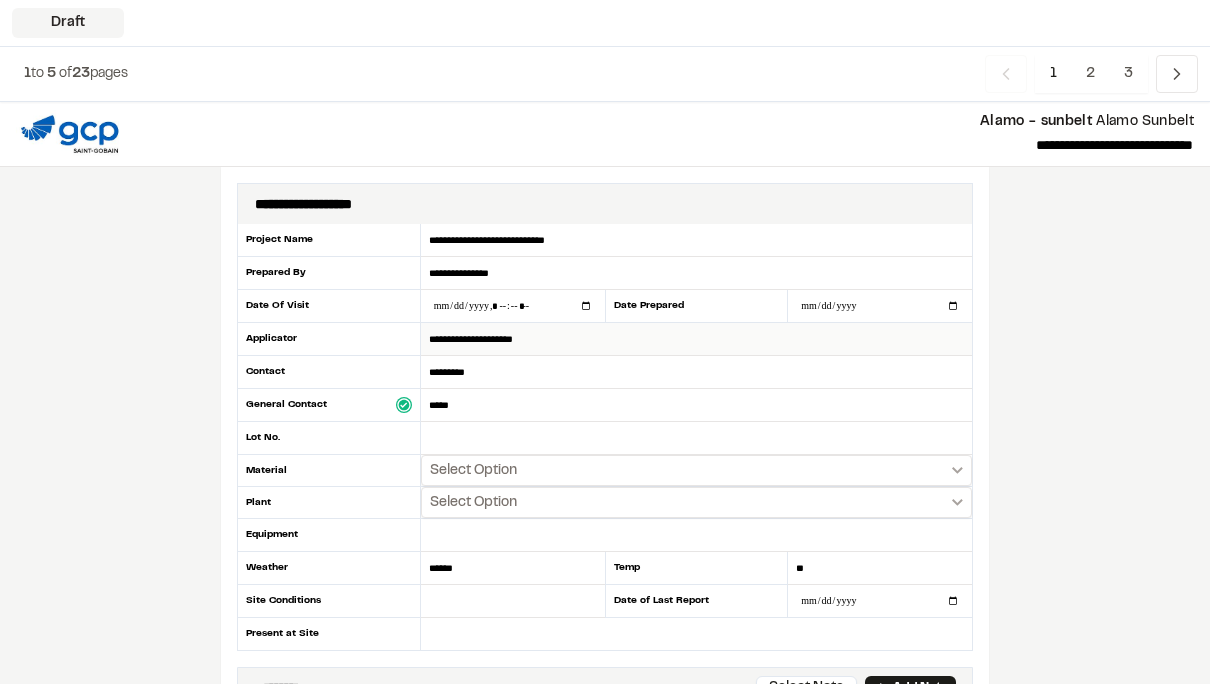 type on "*****" 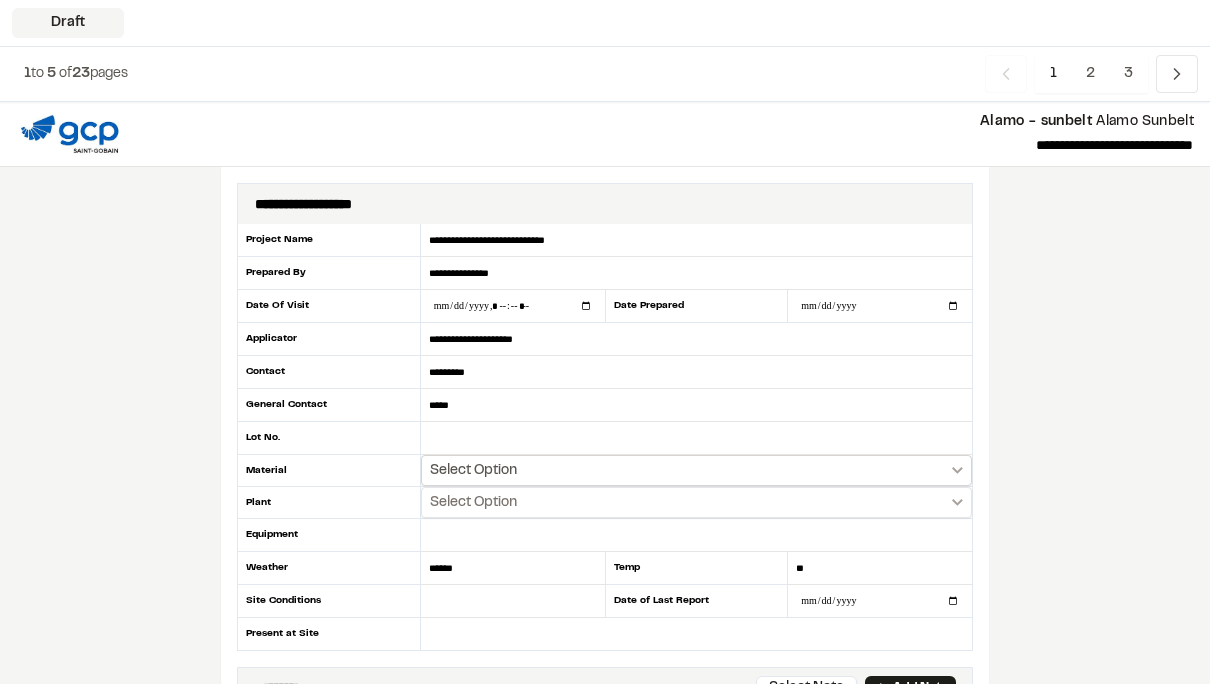 click on "Select Option" at bounding box center [696, 470] 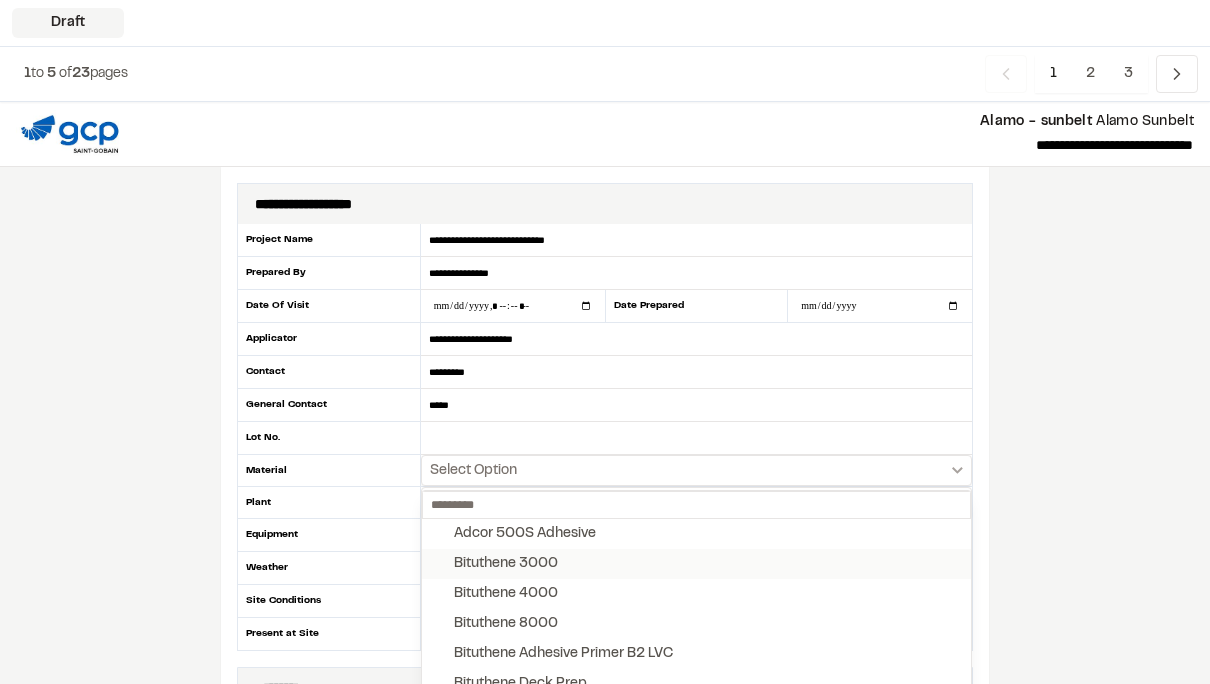click on "Bituthene 3000" at bounding box center (506, 564) 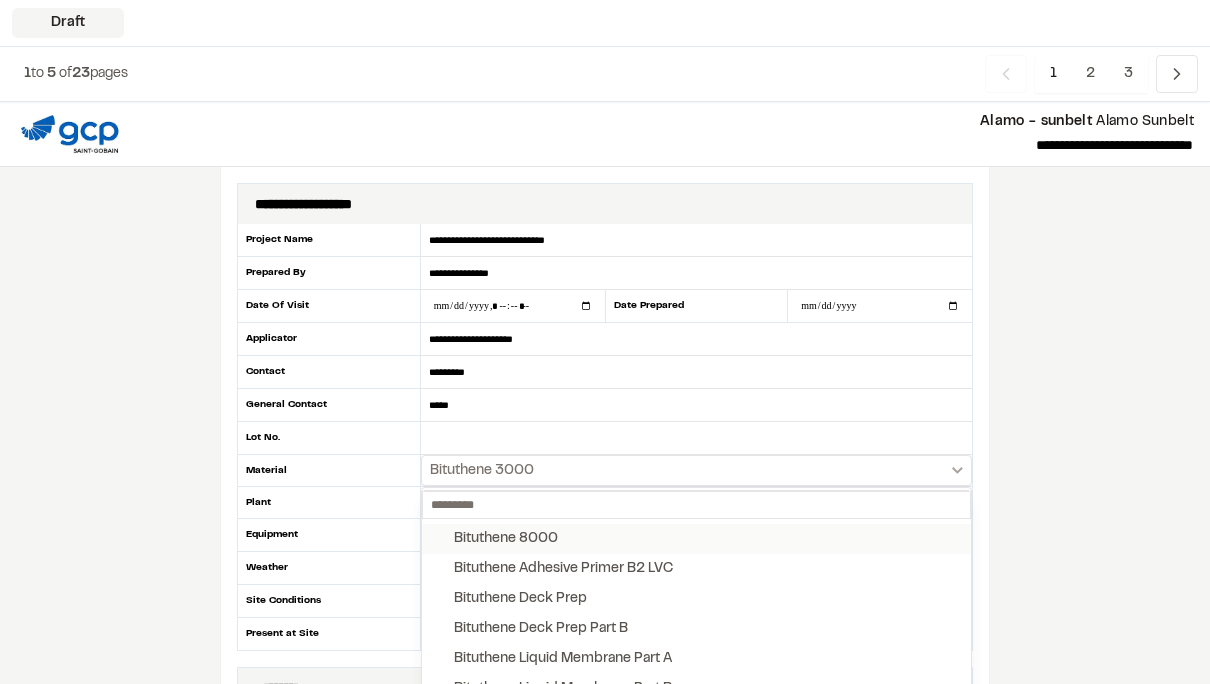 scroll, scrollTop: 93, scrollLeft: 0, axis: vertical 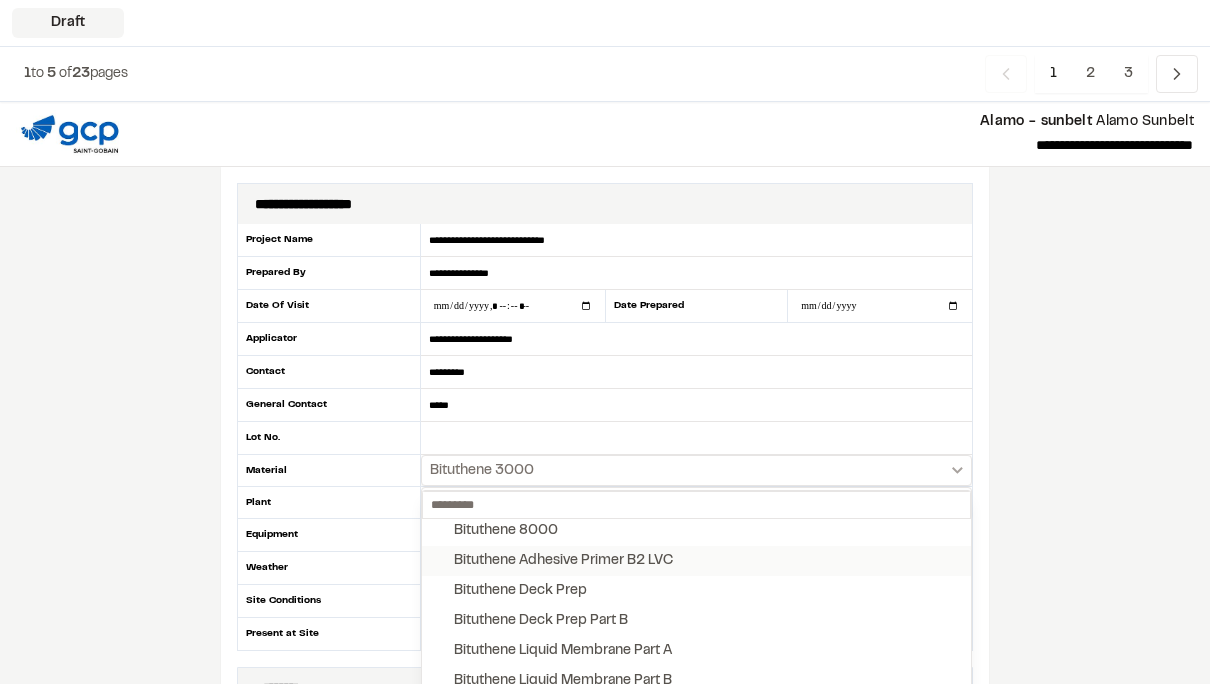 click on "Bituthene Adhesive Primer B2 LVC" at bounding box center (563, 561) 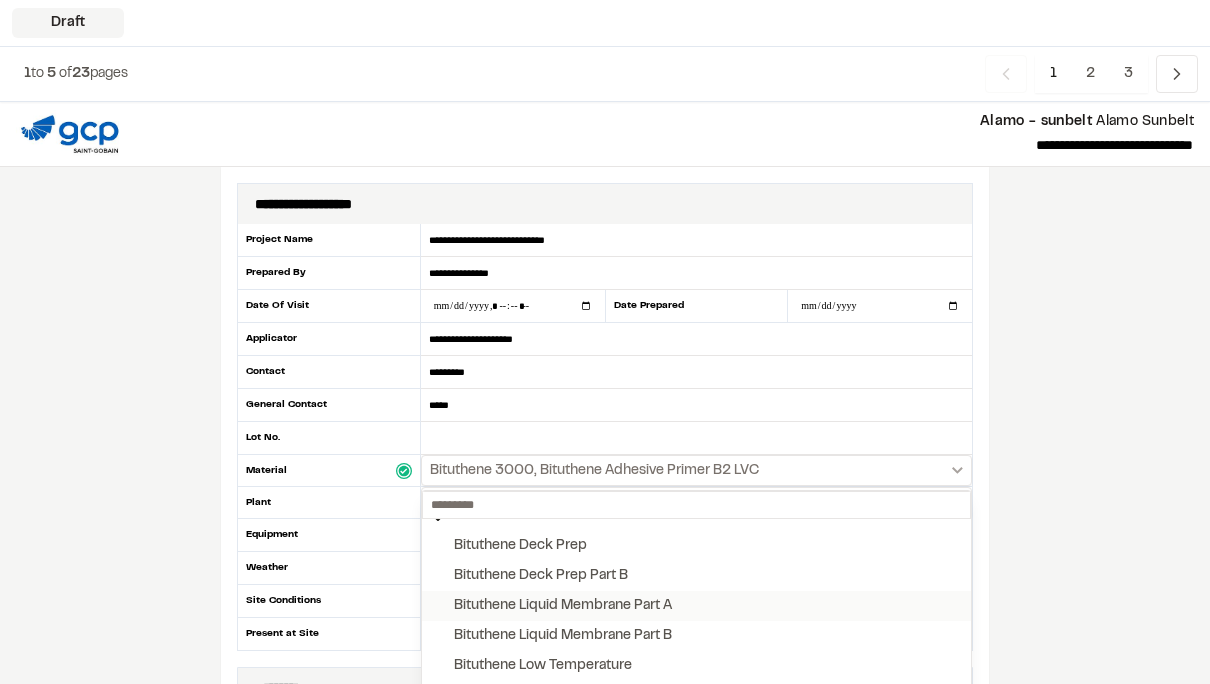 scroll, scrollTop: 137, scrollLeft: 0, axis: vertical 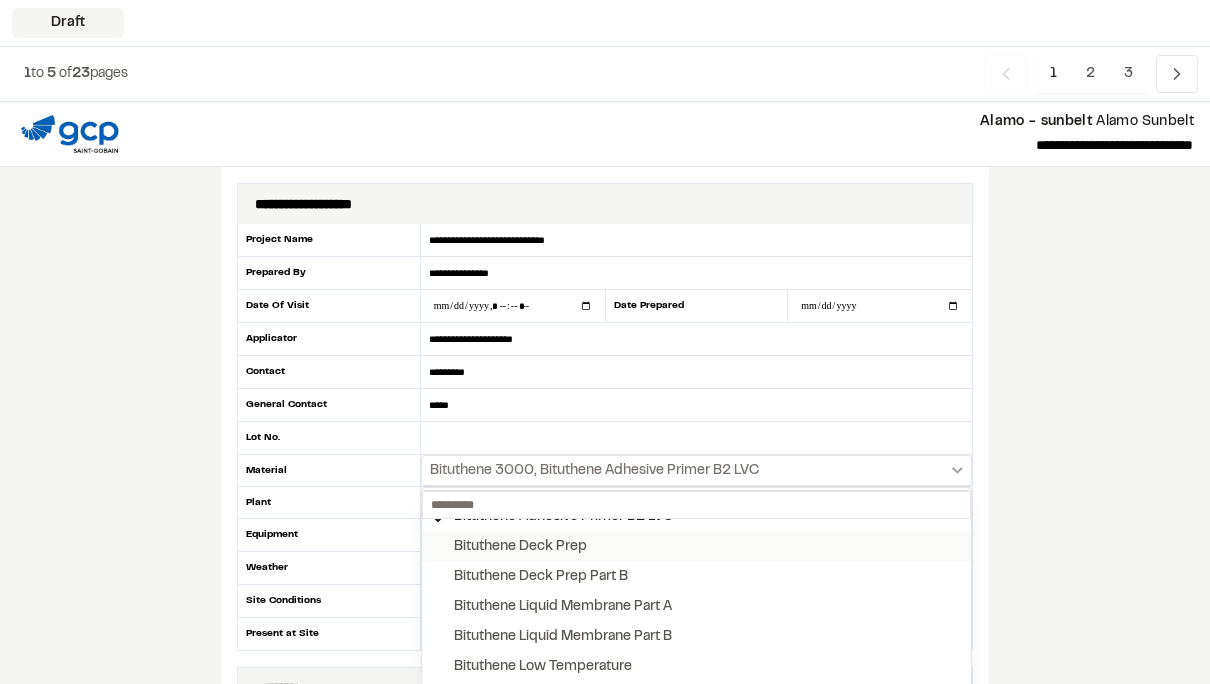click on "Bituthene Deck Prep" at bounding box center [520, 547] 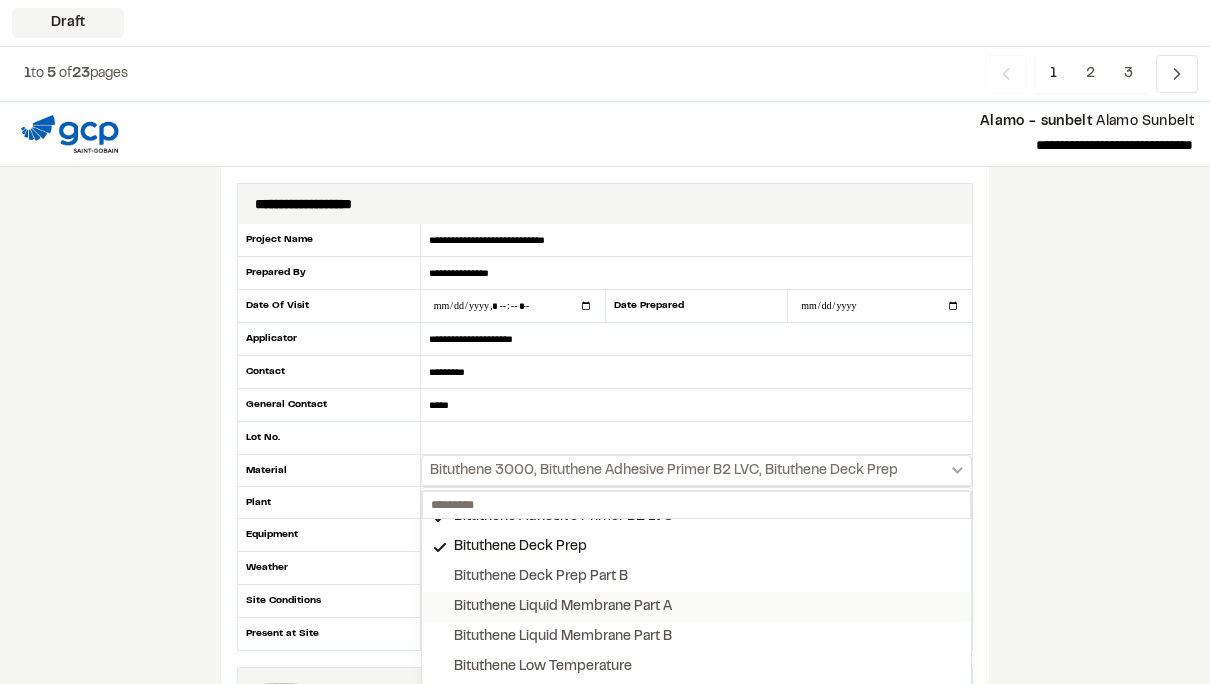 click on "Bituthene Liquid Membrane Part A" at bounding box center [563, 607] 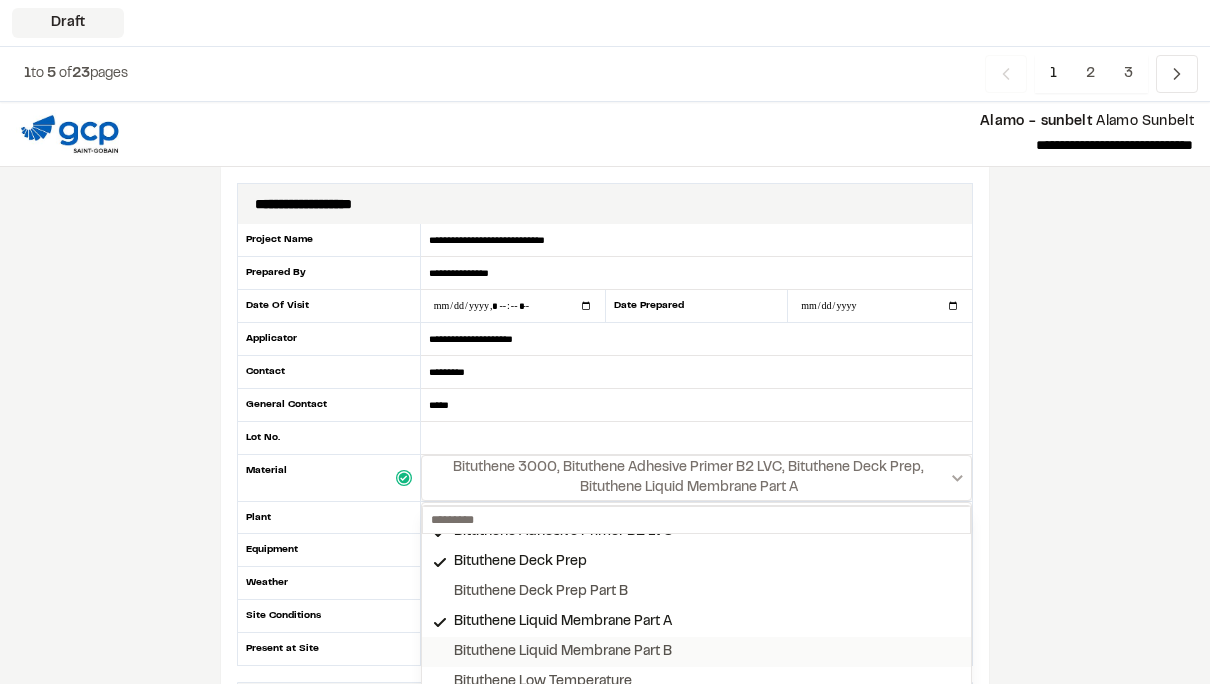 click on "Bituthene Liquid Membrane Part B" at bounding box center [563, 652] 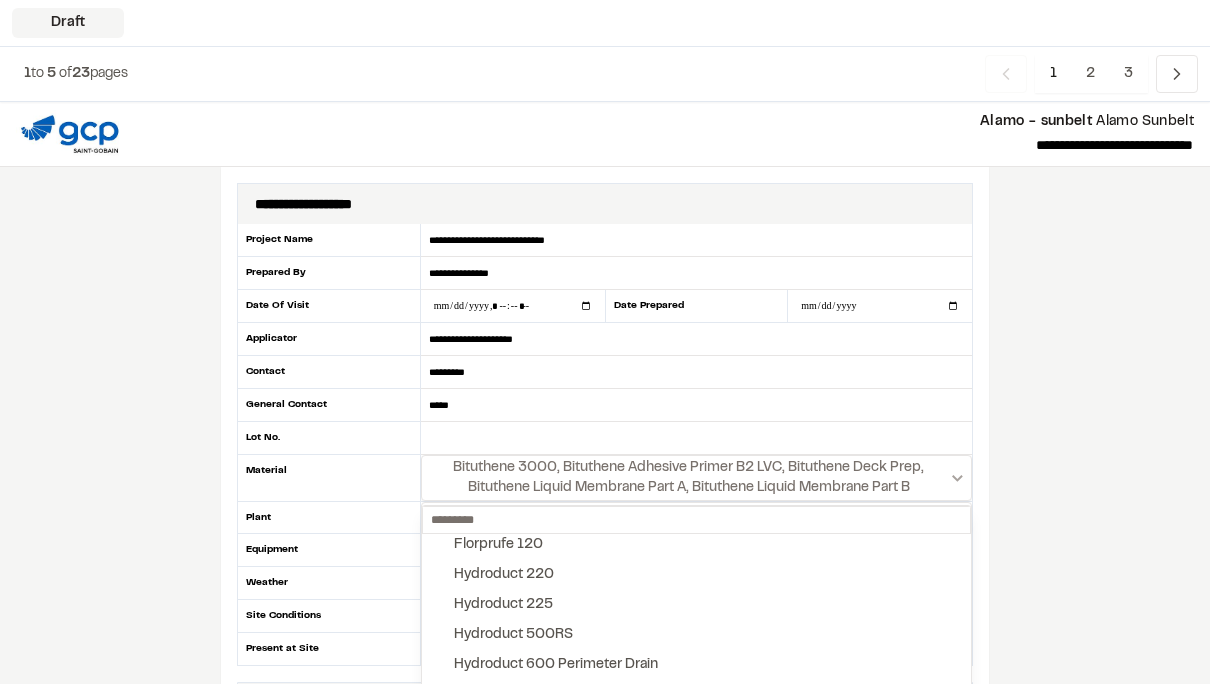scroll, scrollTop: 587, scrollLeft: 0, axis: vertical 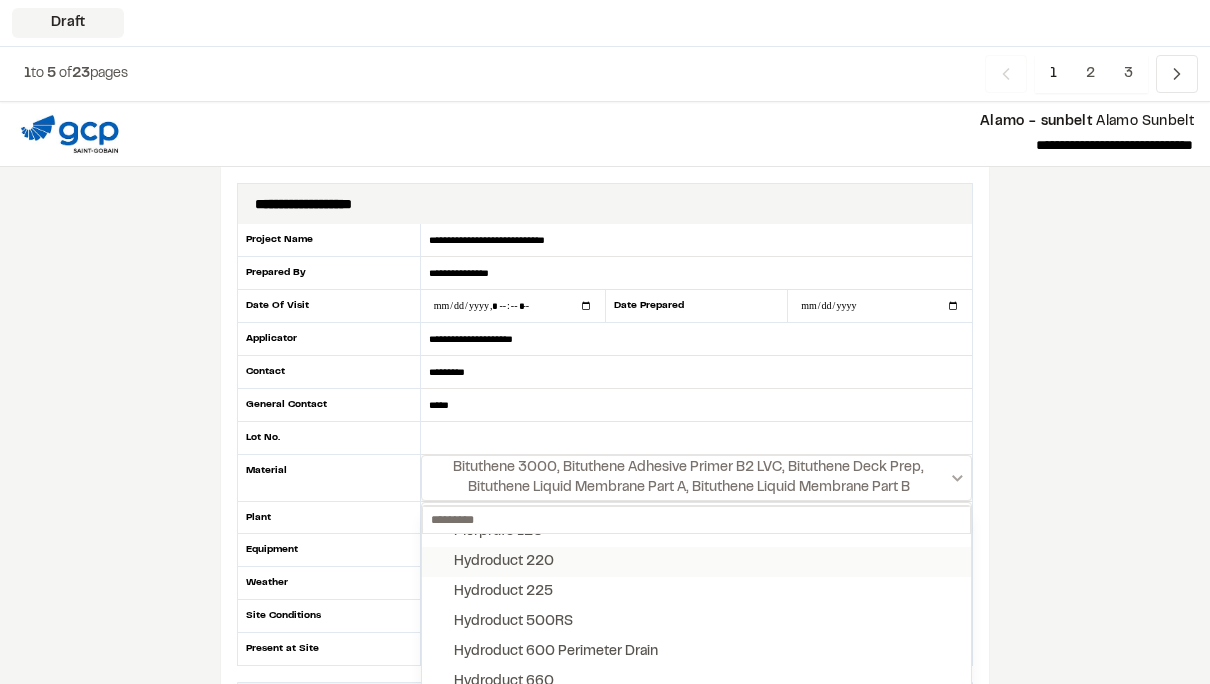 click on "Hydroduct 220" at bounding box center (696, 562) 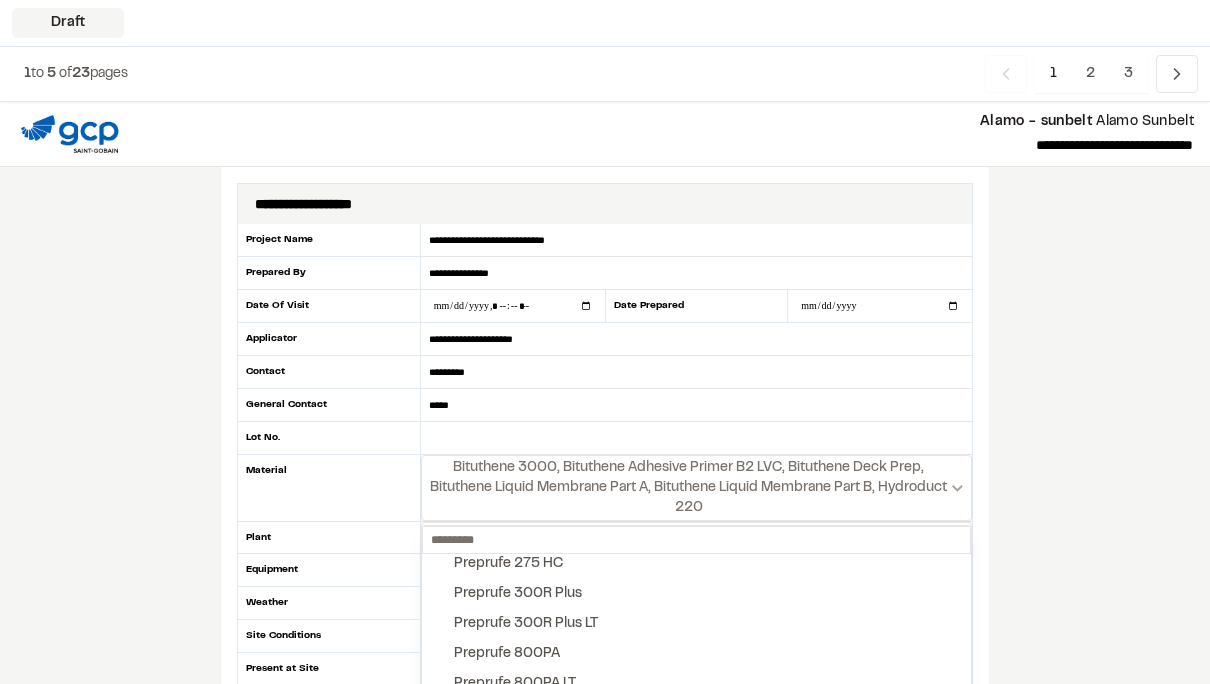 scroll, scrollTop: 2256, scrollLeft: 0, axis: vertical 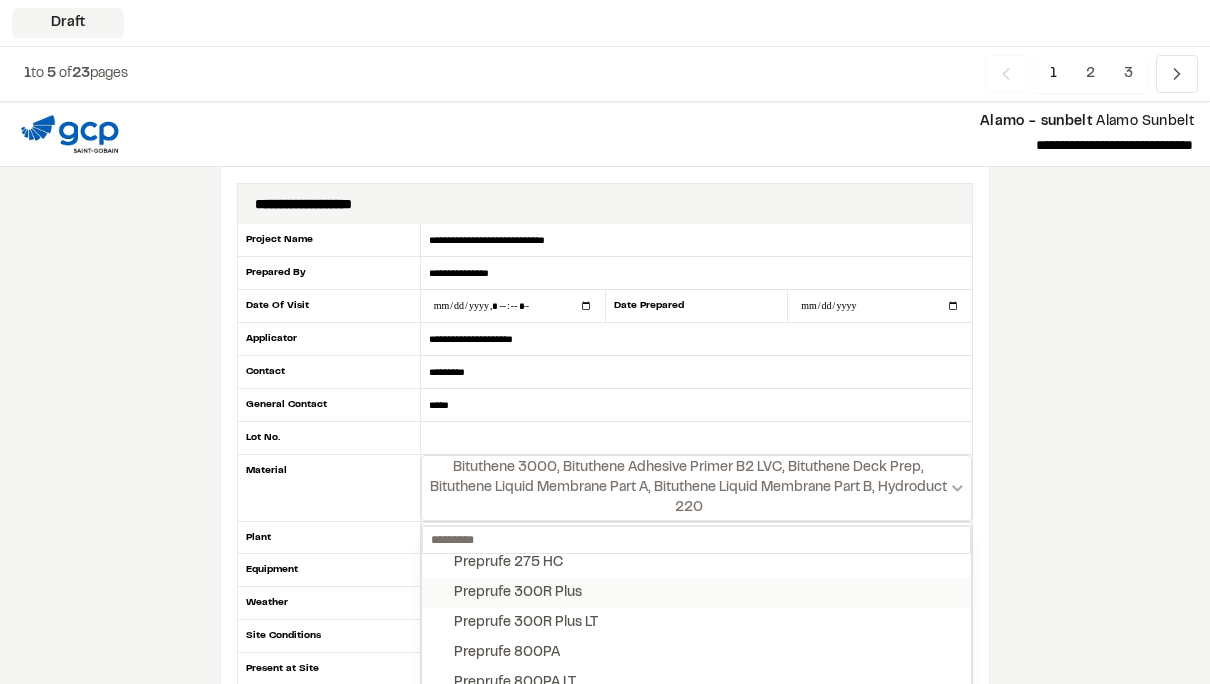 click on "Preprufe 300R Plus" at bounding box center (518, 593) 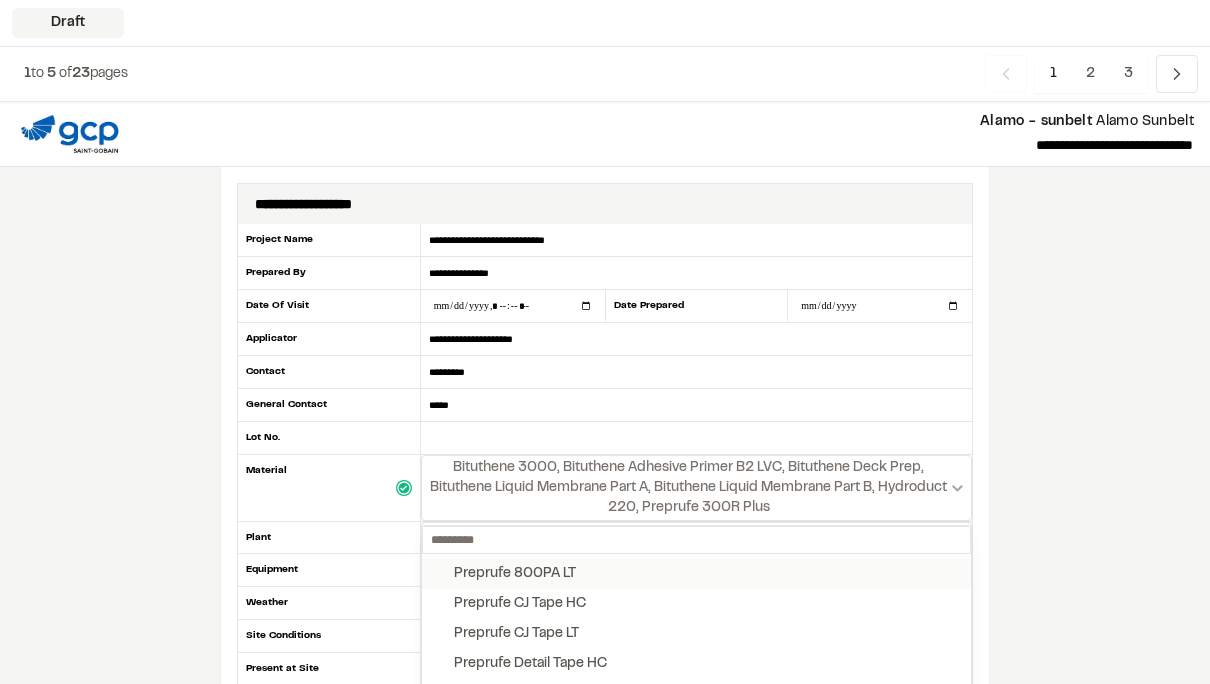 scroll, scrollTop: 2381, scrollLeft: 0, axis: vertical 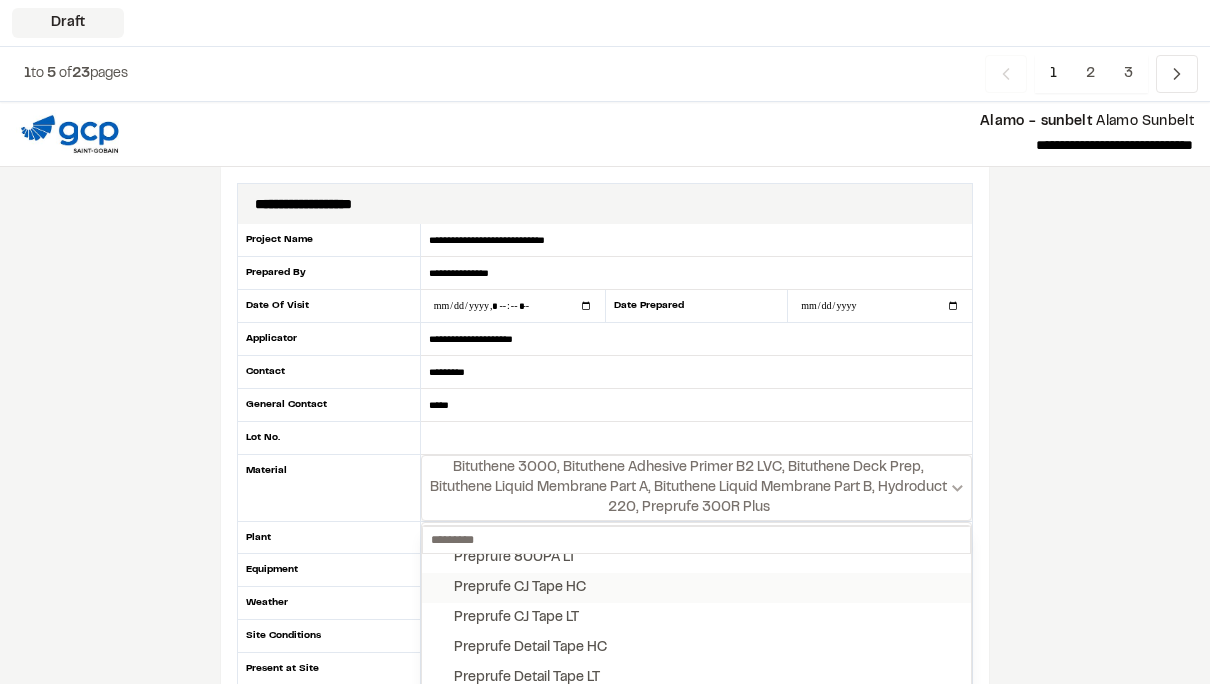click on "Preprufe CJ Tape HC" at bounding box center (696, 588) 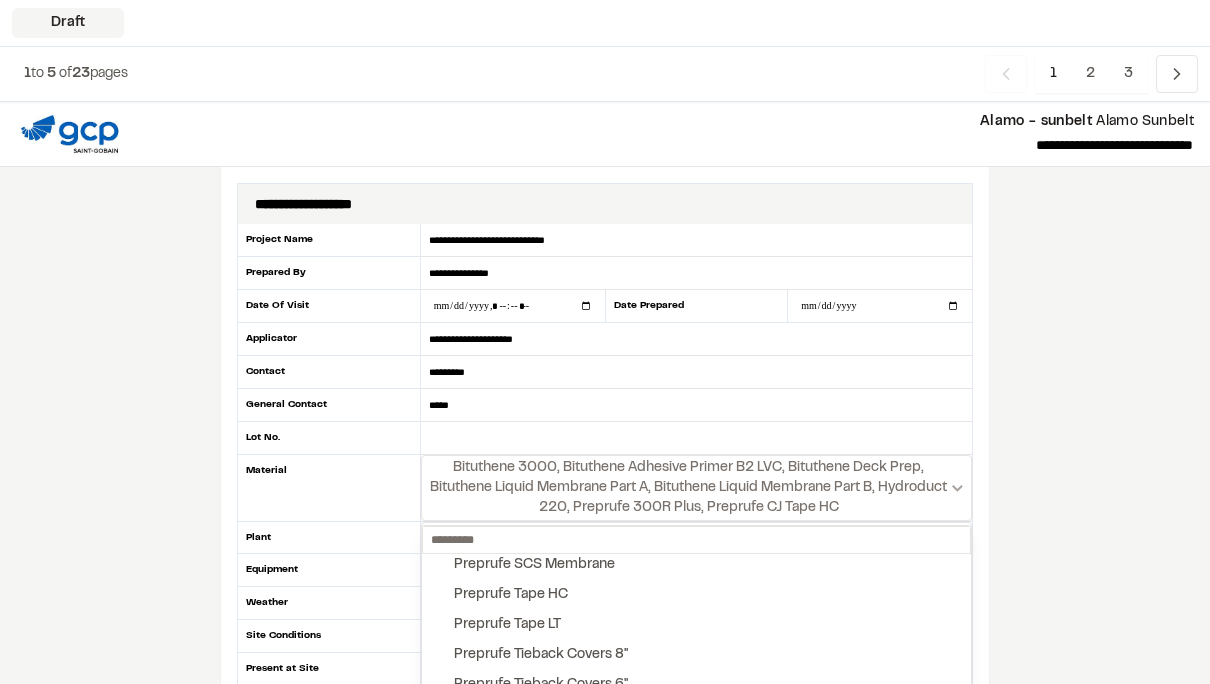 scroll, scrollTop: 2885, scrollLeft: 0, axis: vertical 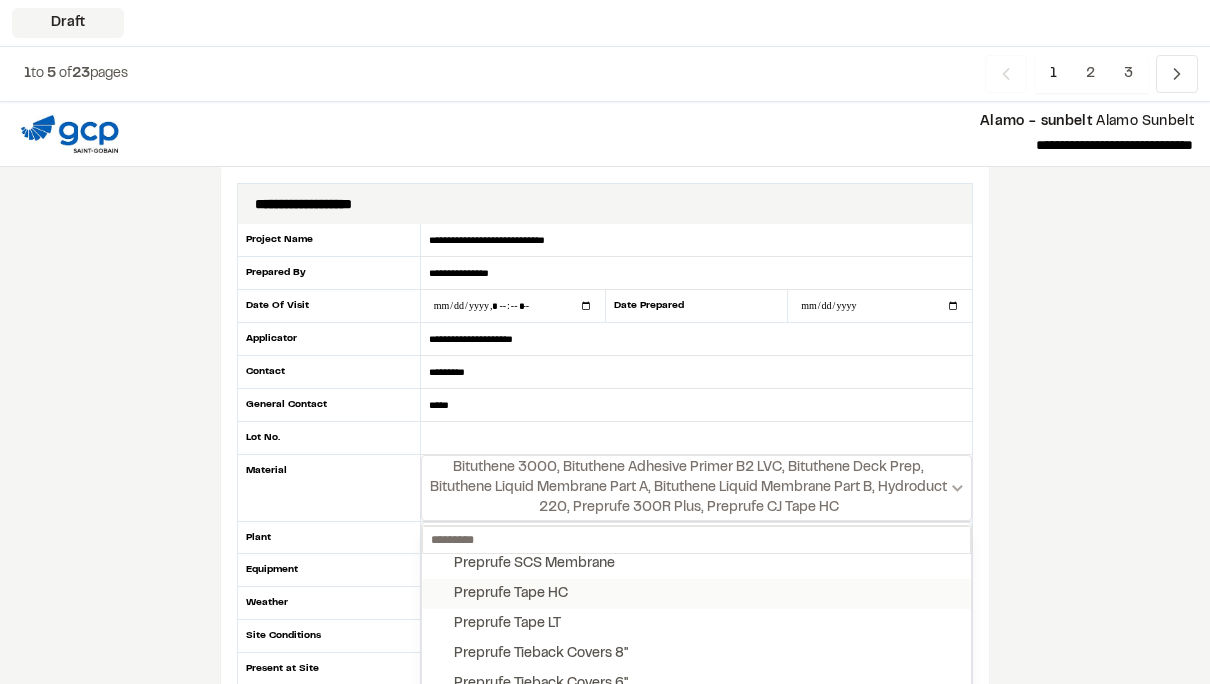click on "Preprufe Tape HC" at bounding box center [696, 594] 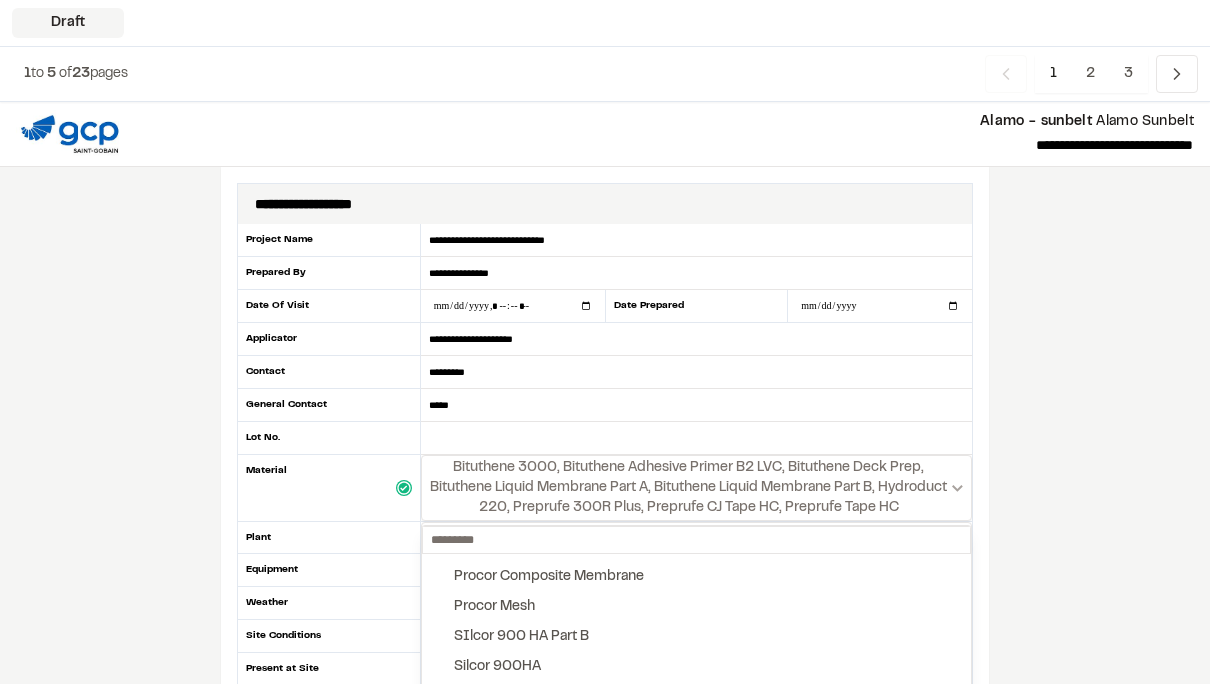 scroll, scrollTop: 3108, scrollLeft: 0, axis: vertical 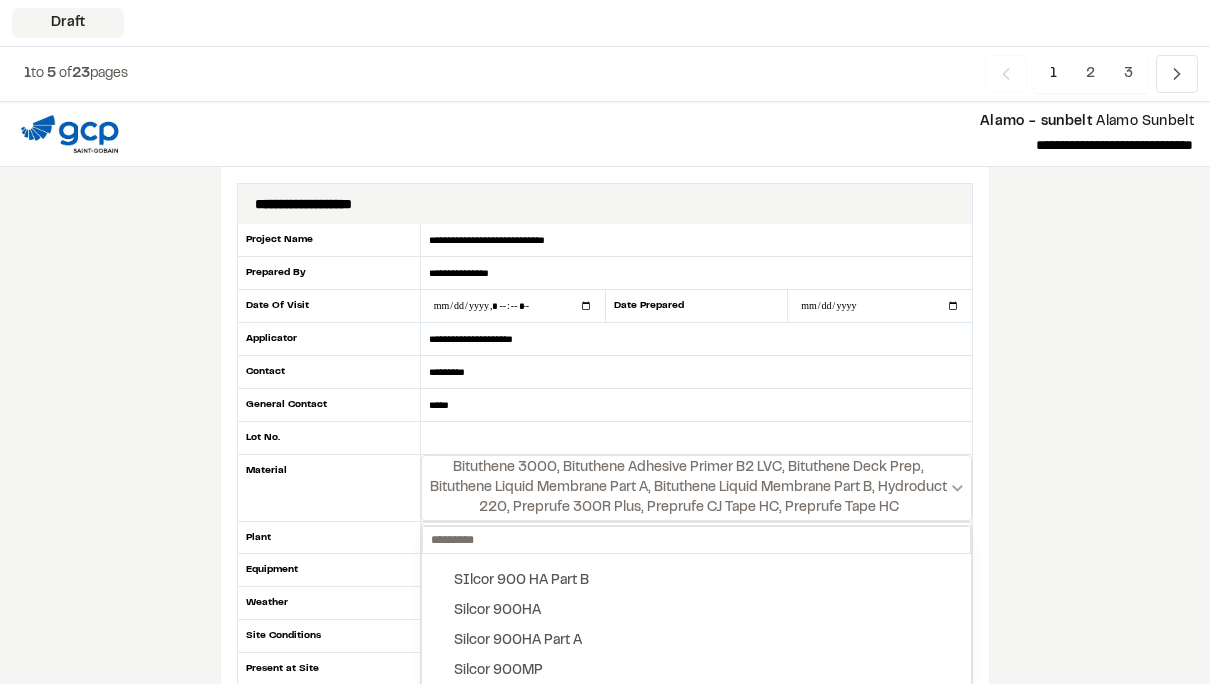click at bounding box center (605, 342) 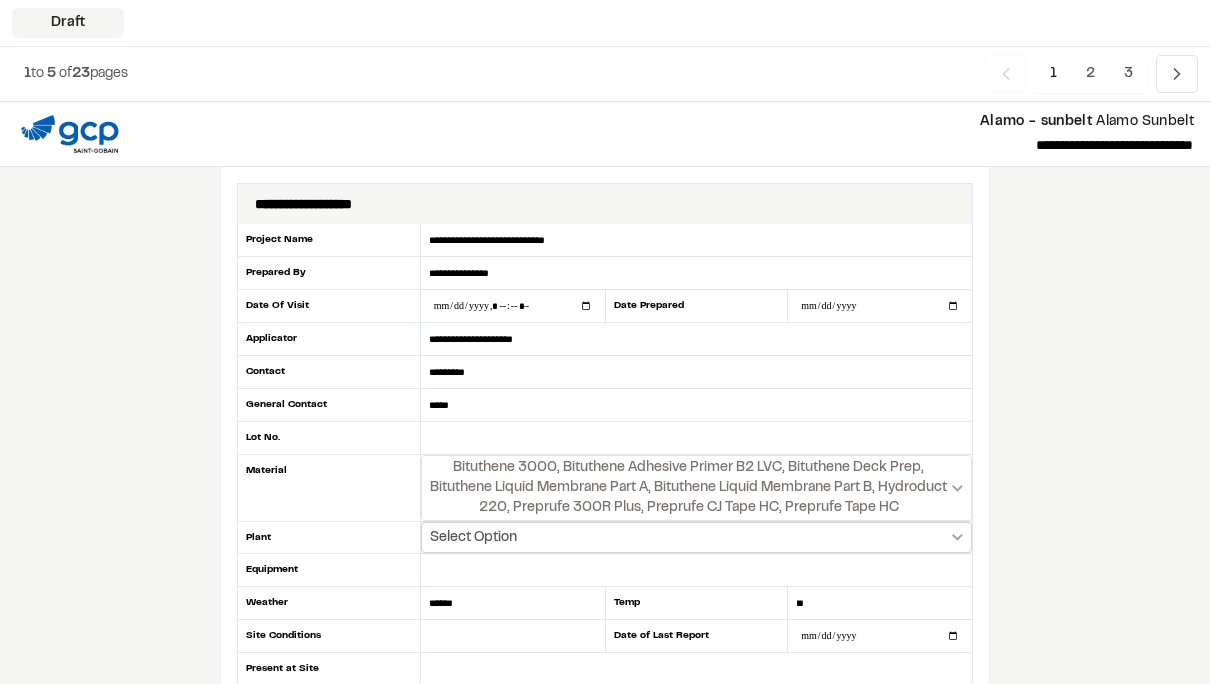 click on "Select Option" at bounding box center [696, 537] 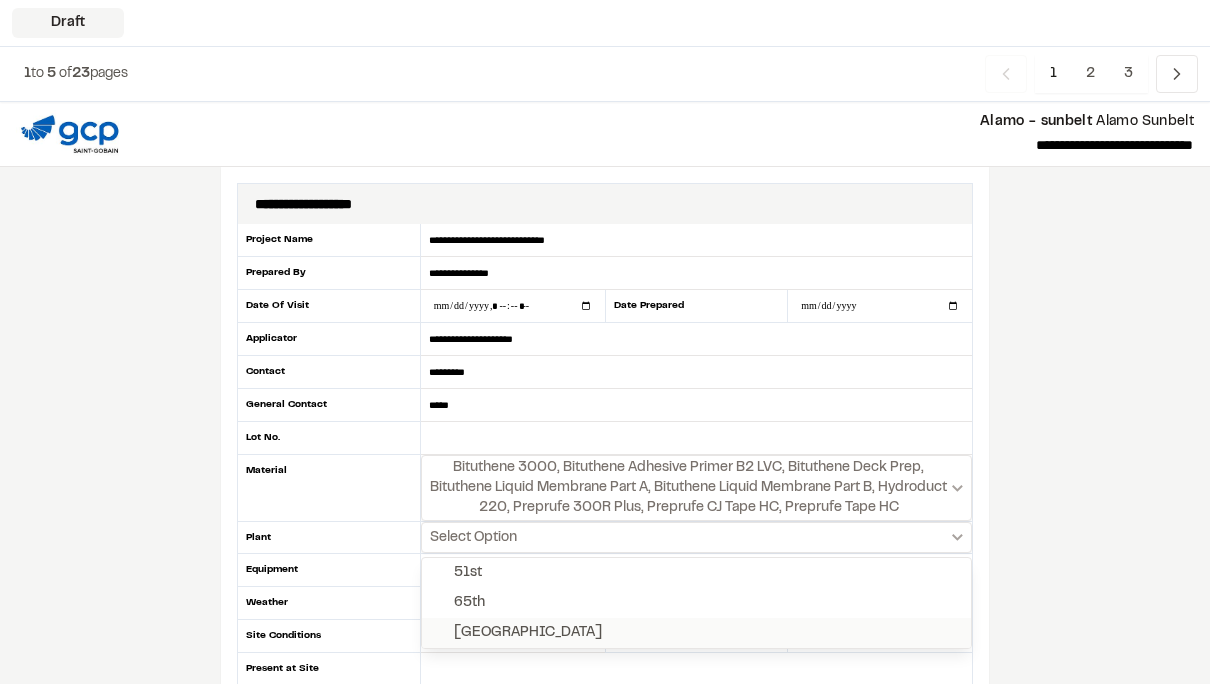 click on "[GEOGRAPHIC_DATA]" at bounding box center (528, 633) 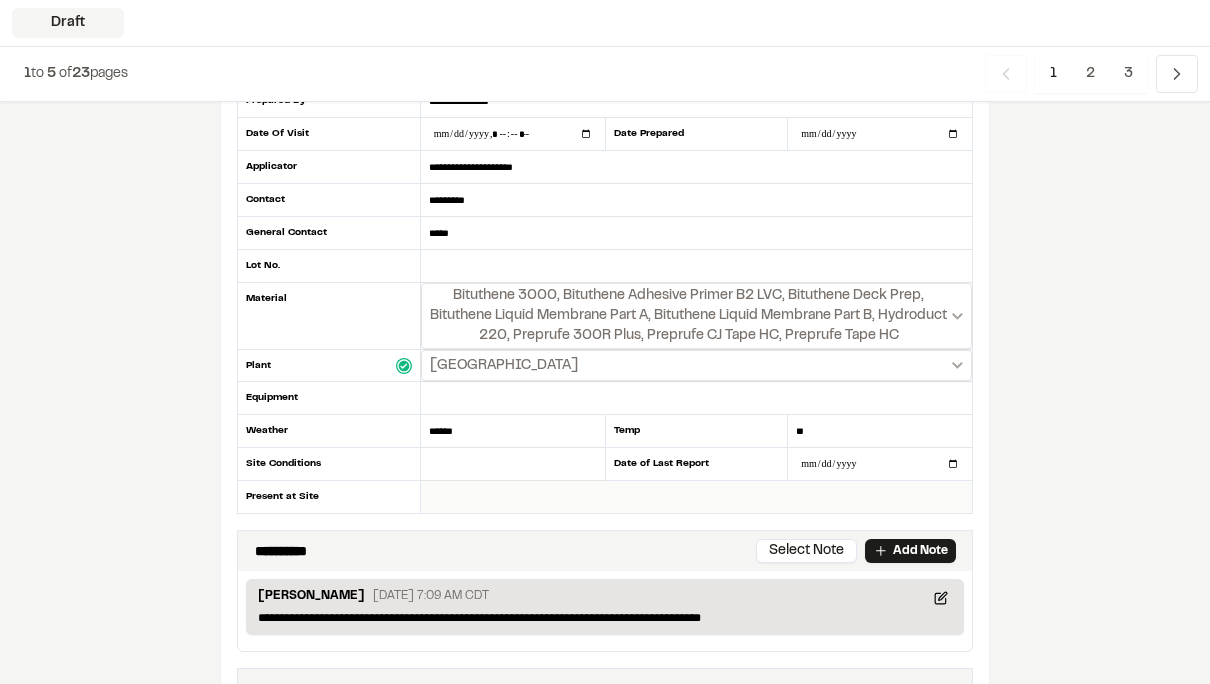 scroll, scrollTop: 172, scrollLeft: 0, axis: vertical 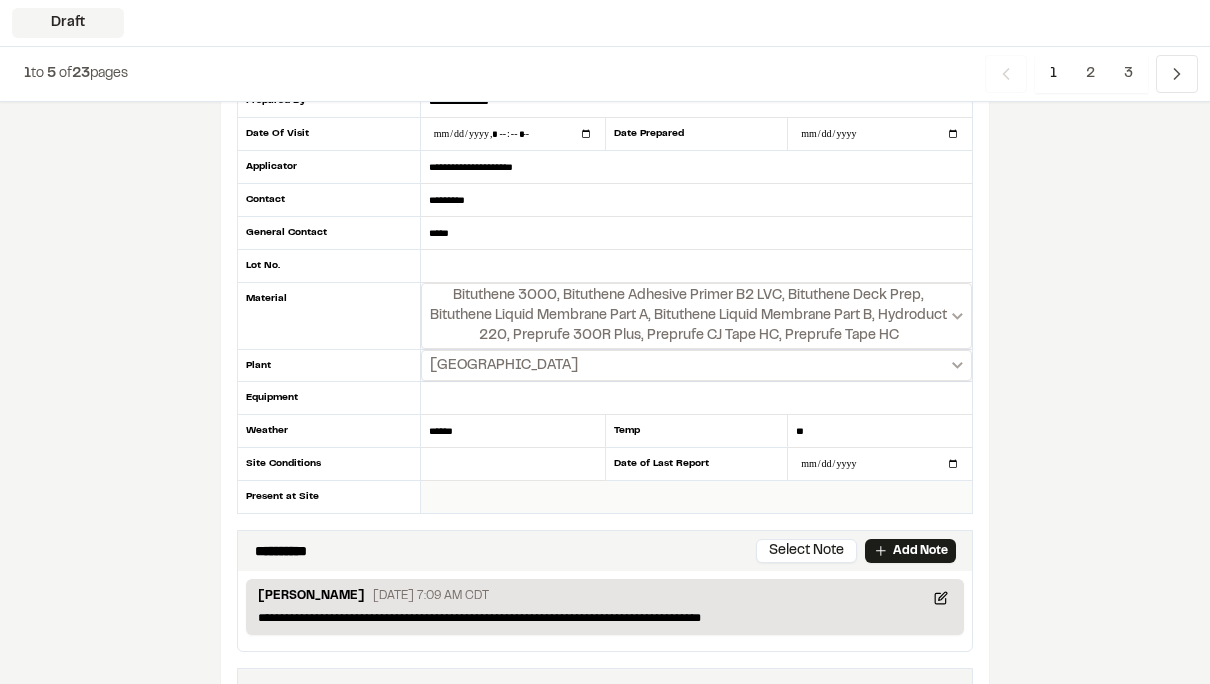 click at bounding box center [696, 497] 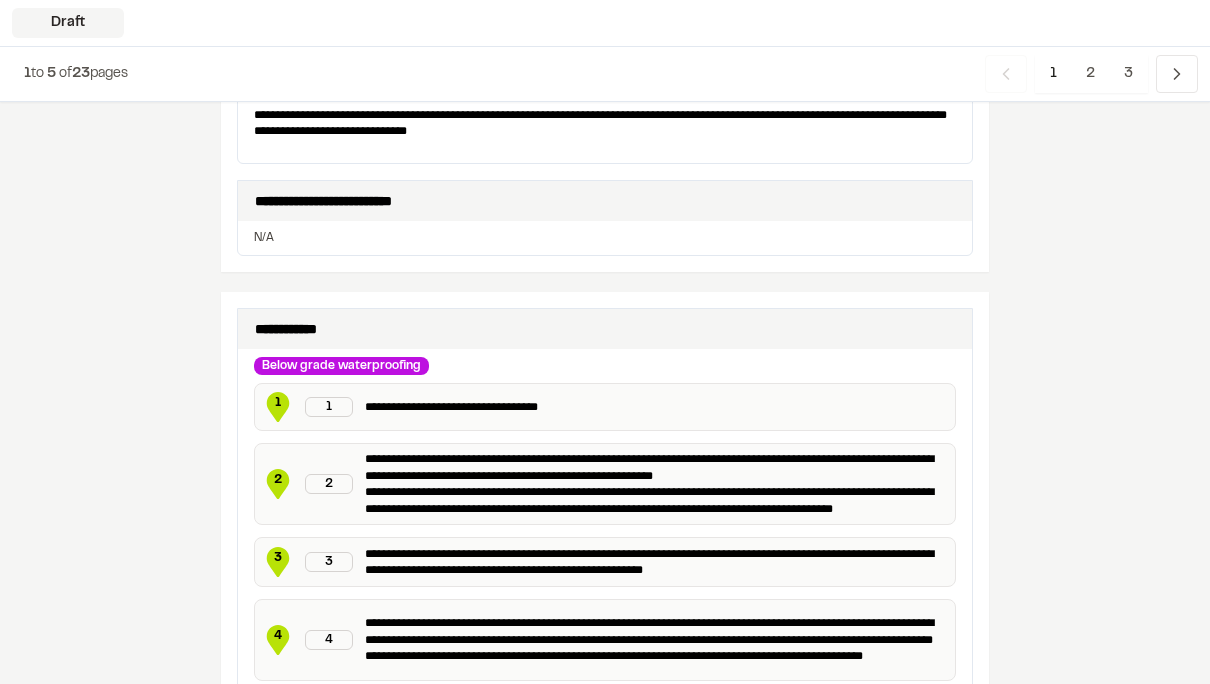scroll, scrollTop: 872, scrollLeft: 0, axis: vertical 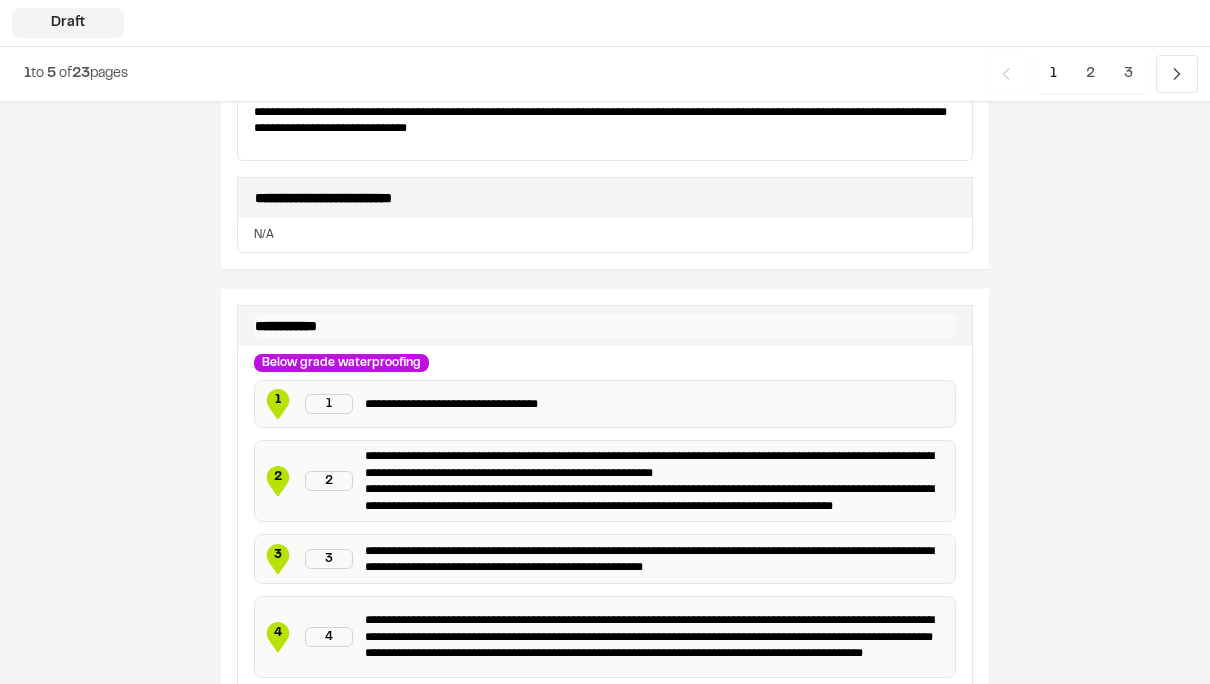 type on "**********" 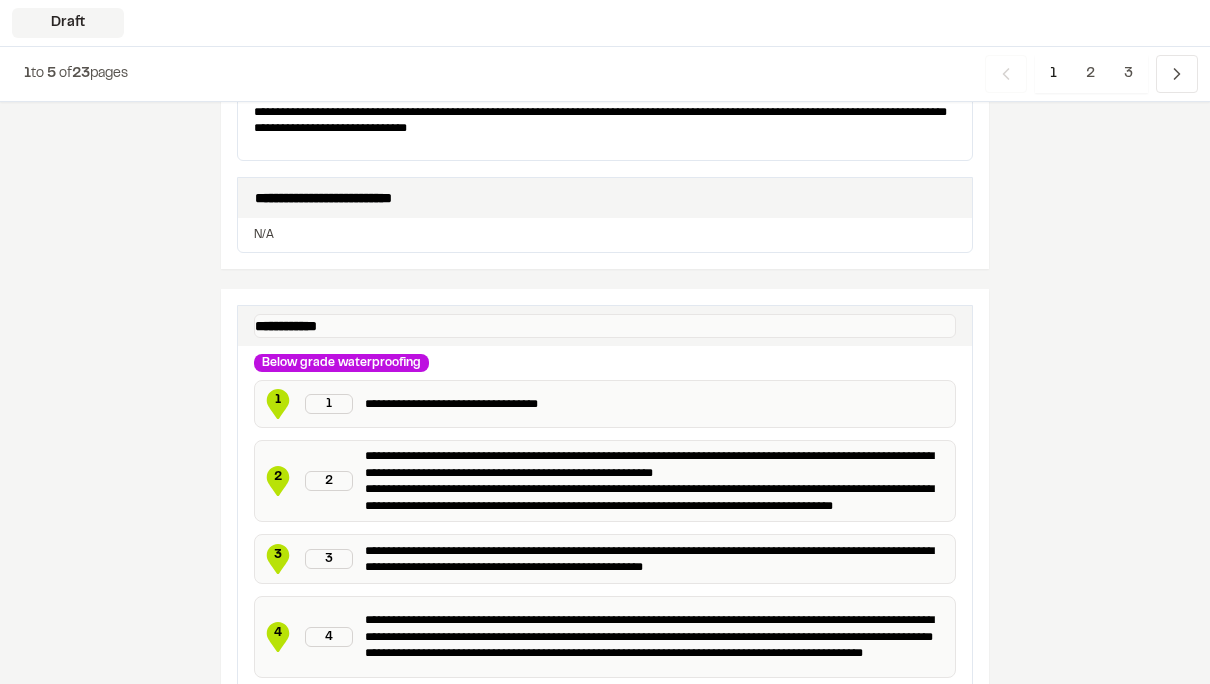 scroll, scrollTop: 873, scrollLeft: 0, axis: vertical 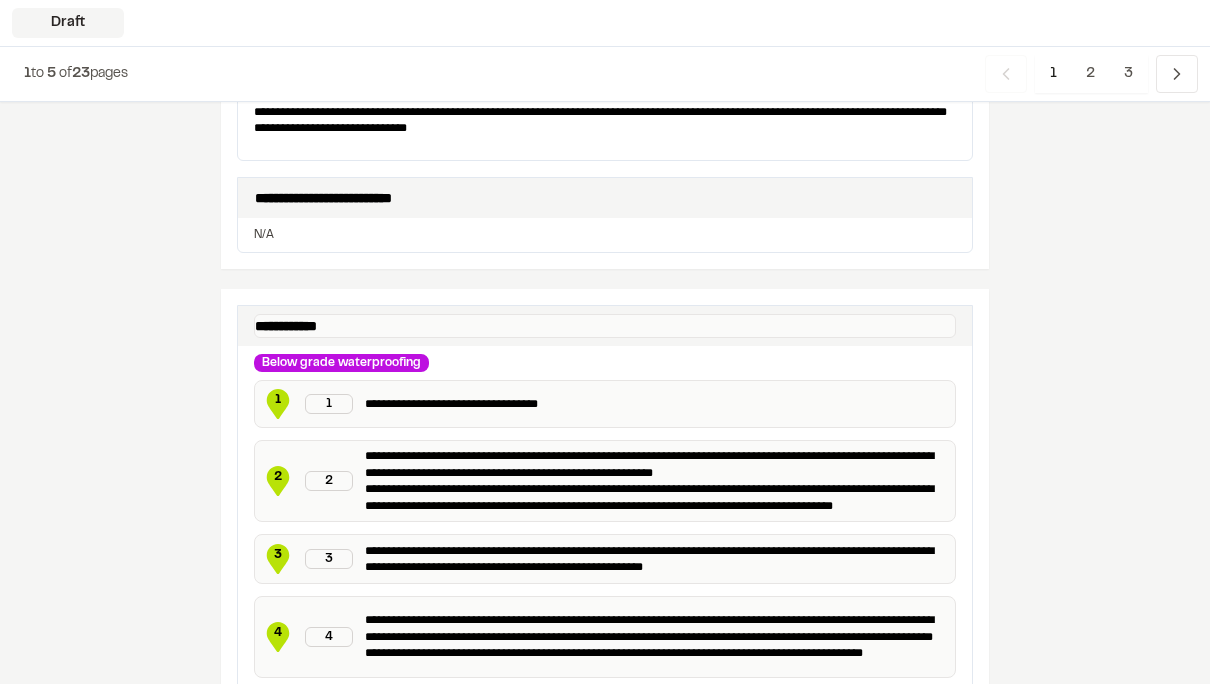 click on "**********" at bounding box center (605, 326) 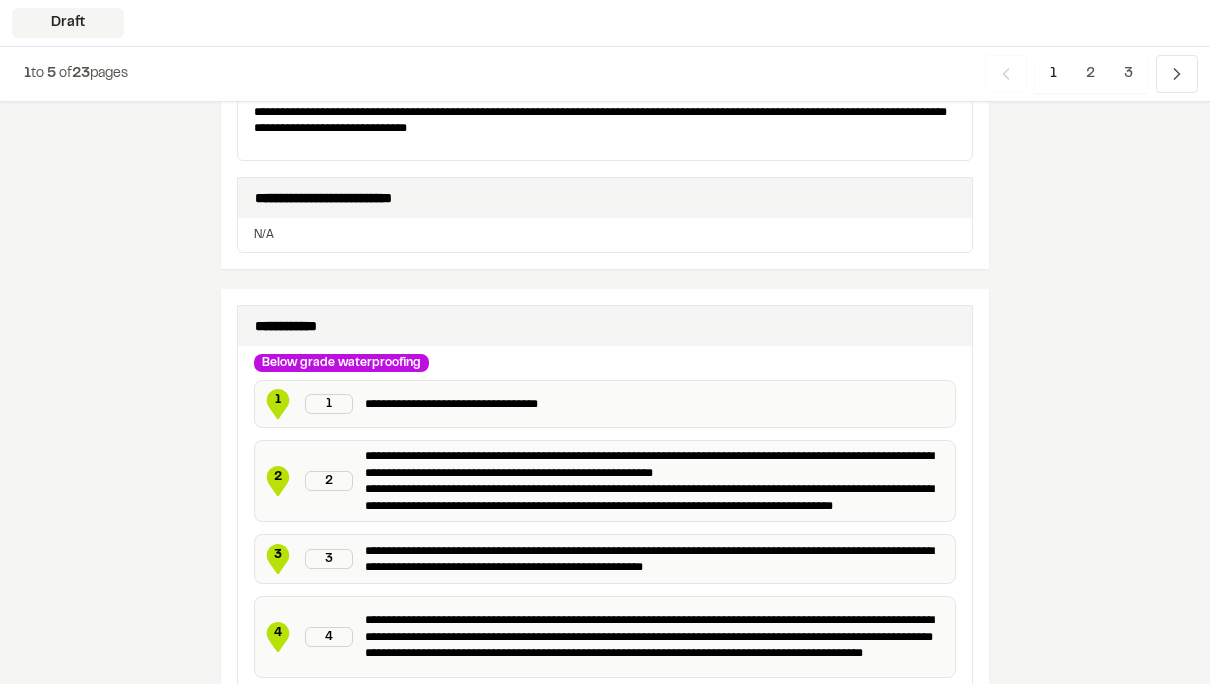 click on "1" at bounding box center (278, 400) 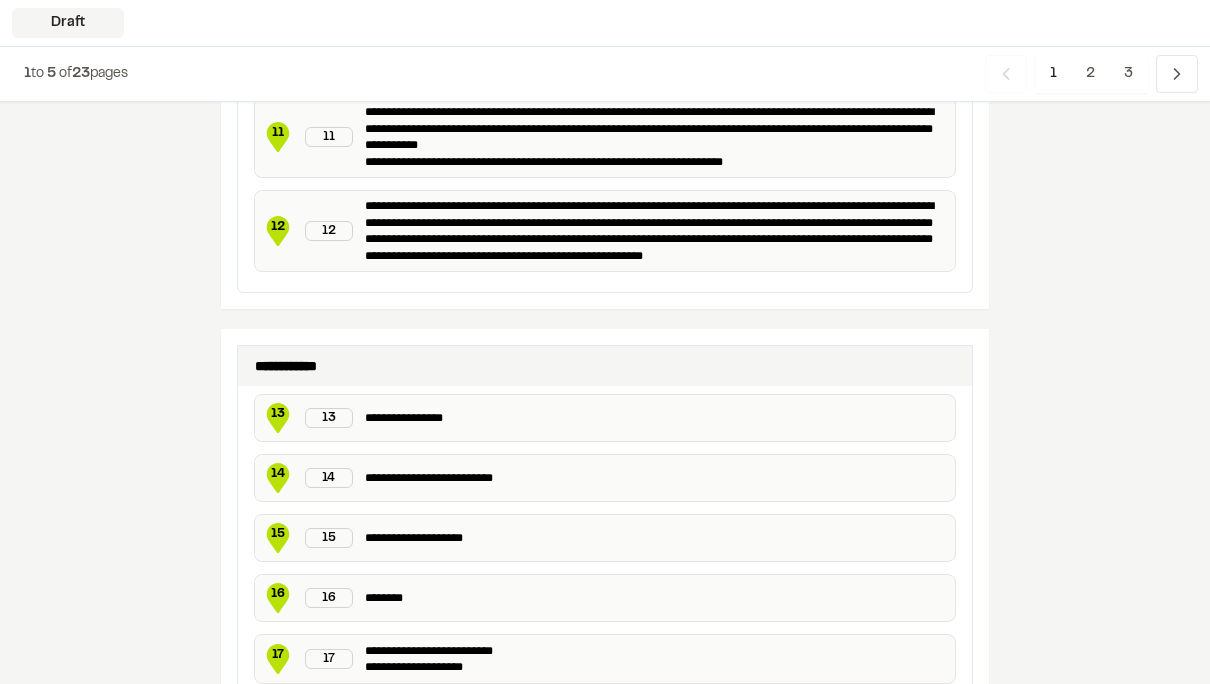 scroll, scrollTop: 1784, scrollLeft: 0, axis: vertical 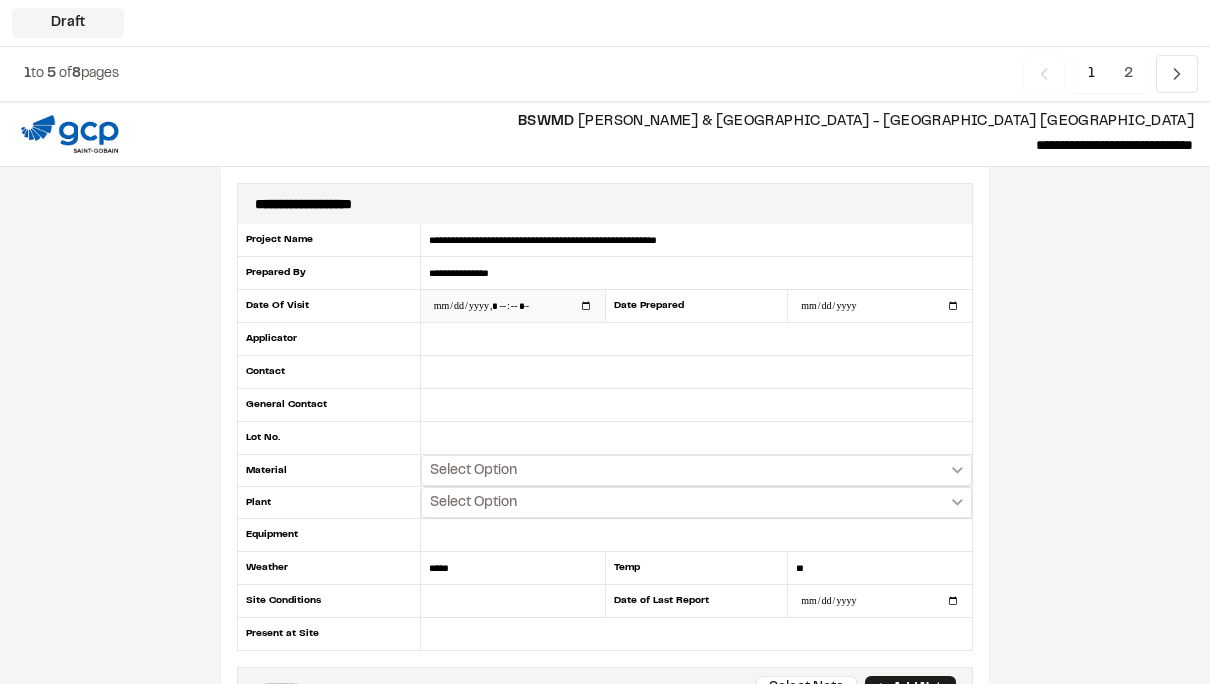 click at bounding box center [513, 306] 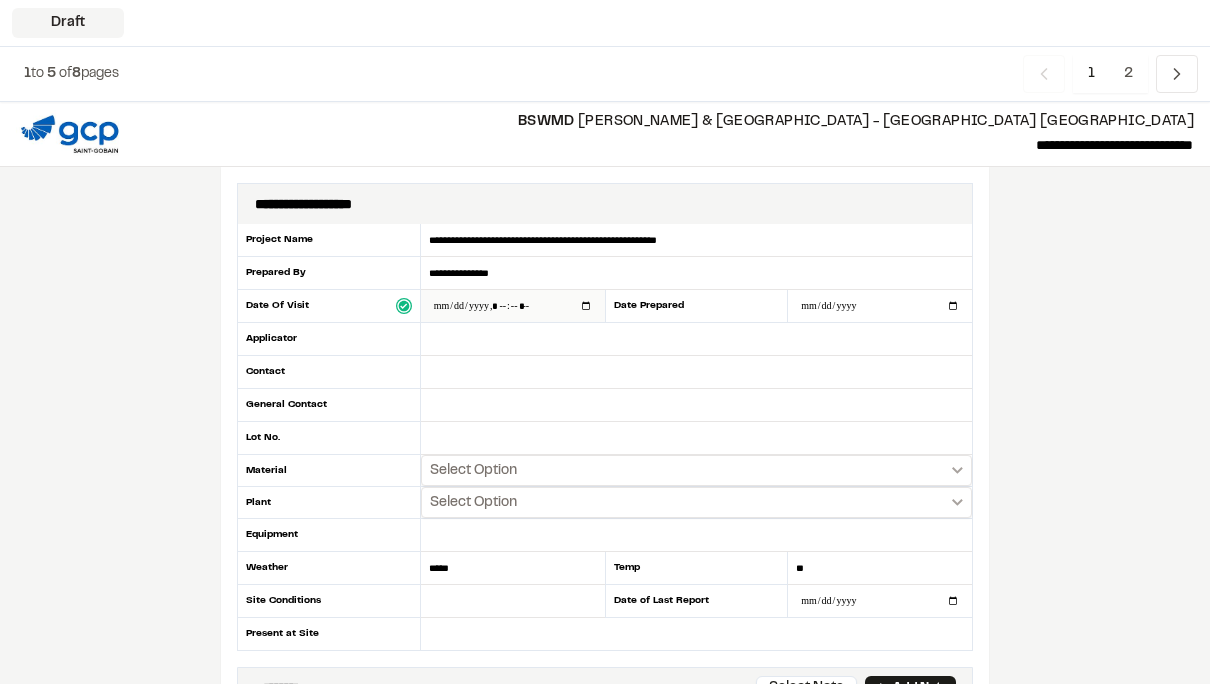 type on "**********" 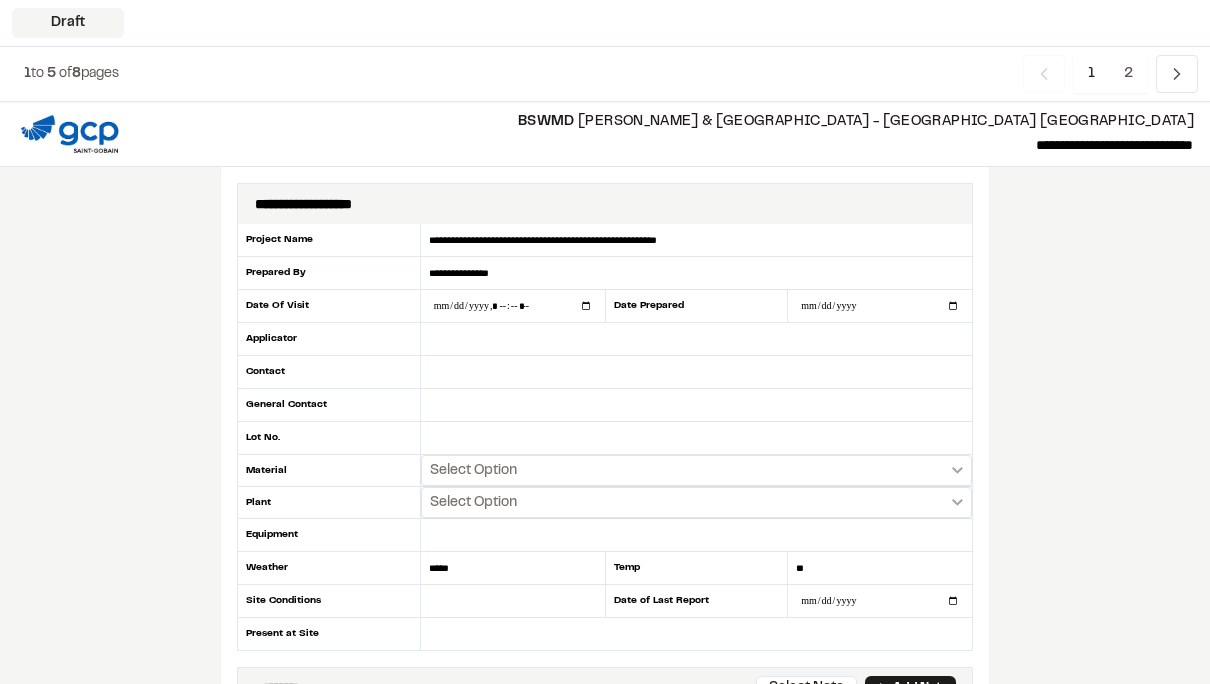 click on "Date Prepared" at bounding box center (697, 306) 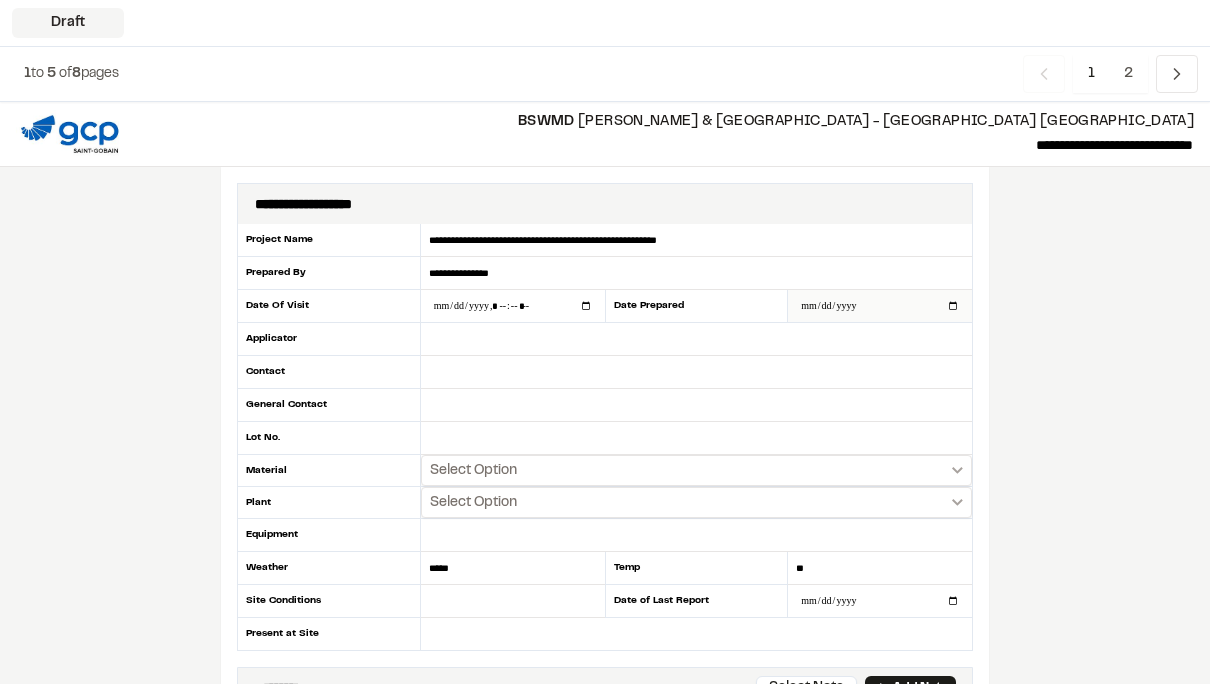 click at bounding box center [880, 306] 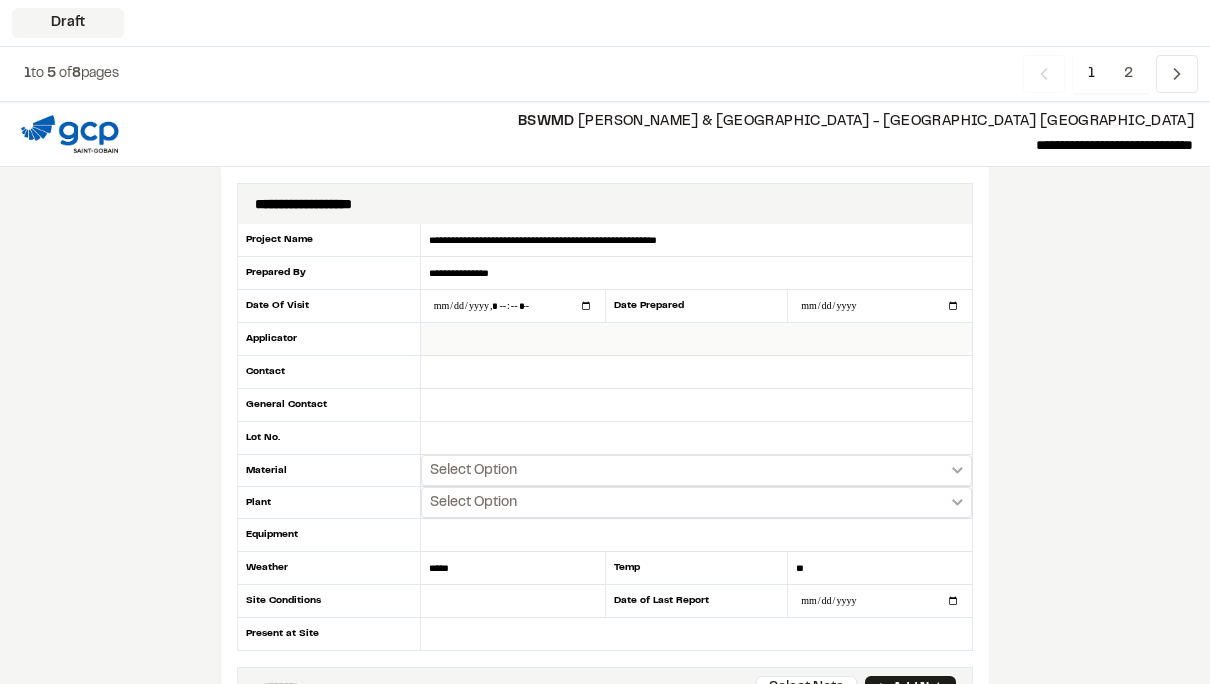 click at bounding box center (696, 339) 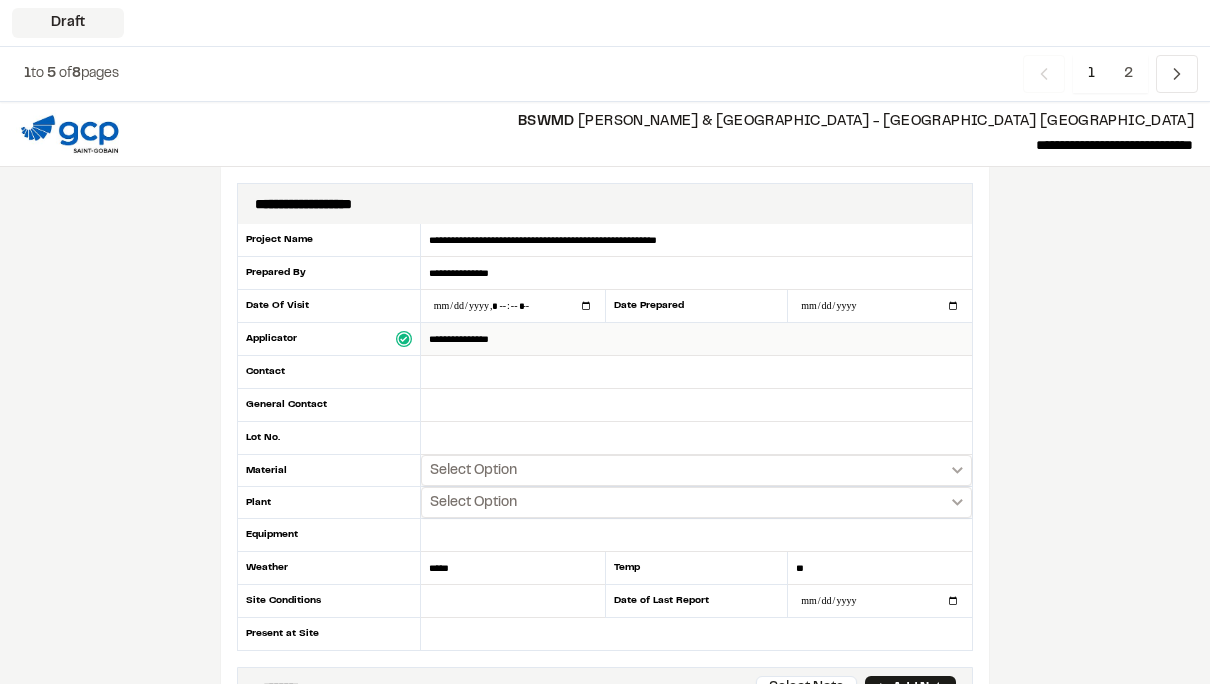 type on "**********" 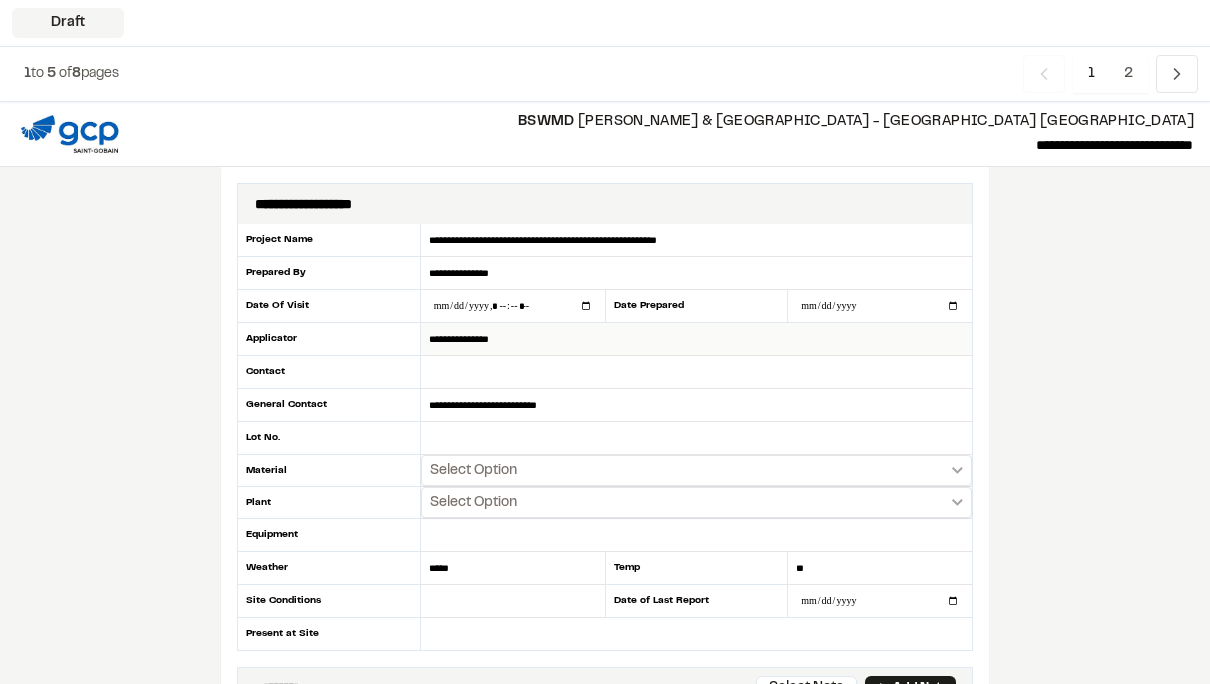 type on "**********" 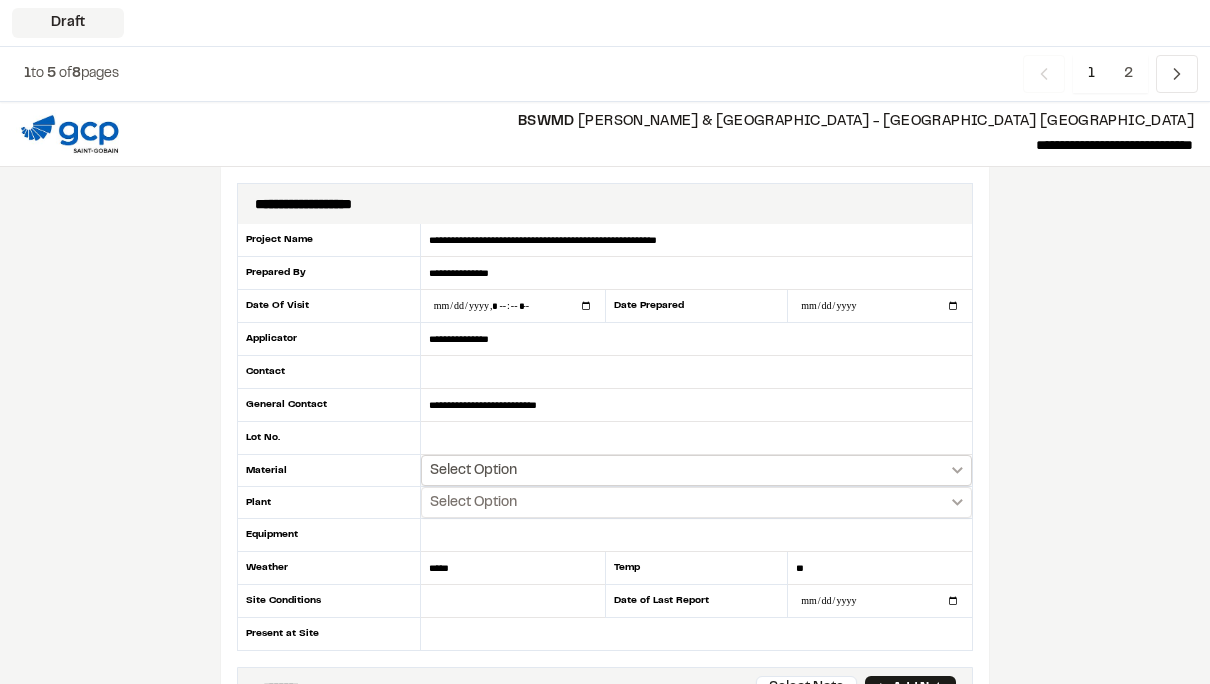 click on "Select Option" at bounding box center (696, 470) 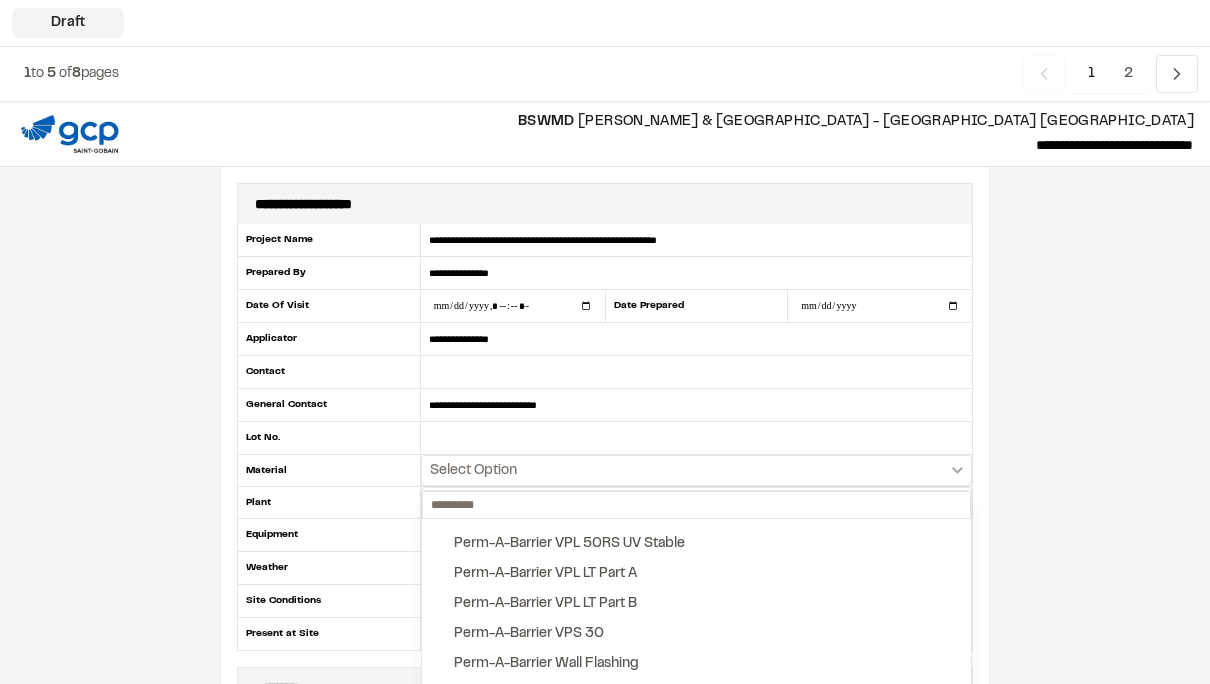scroll, scrollTop: 1815, scrollLeft: 0, axis: vertical 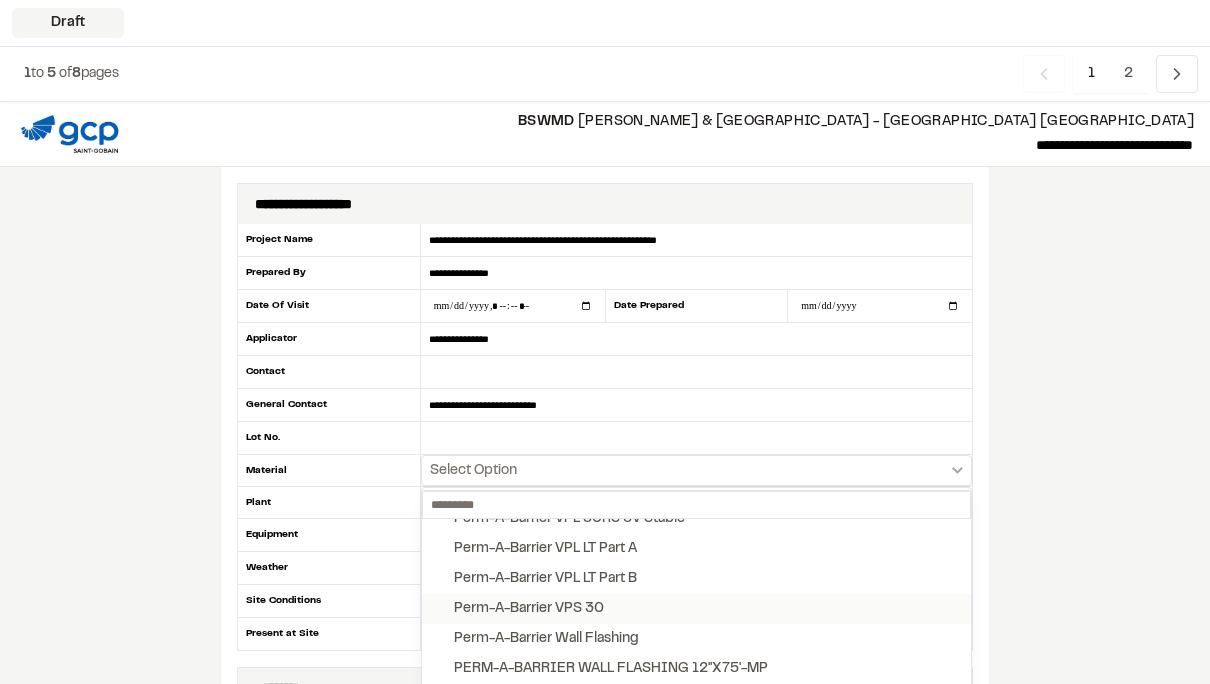 click on "Perm-A-Barrier VPS 30" at bounding box center [529, 609] 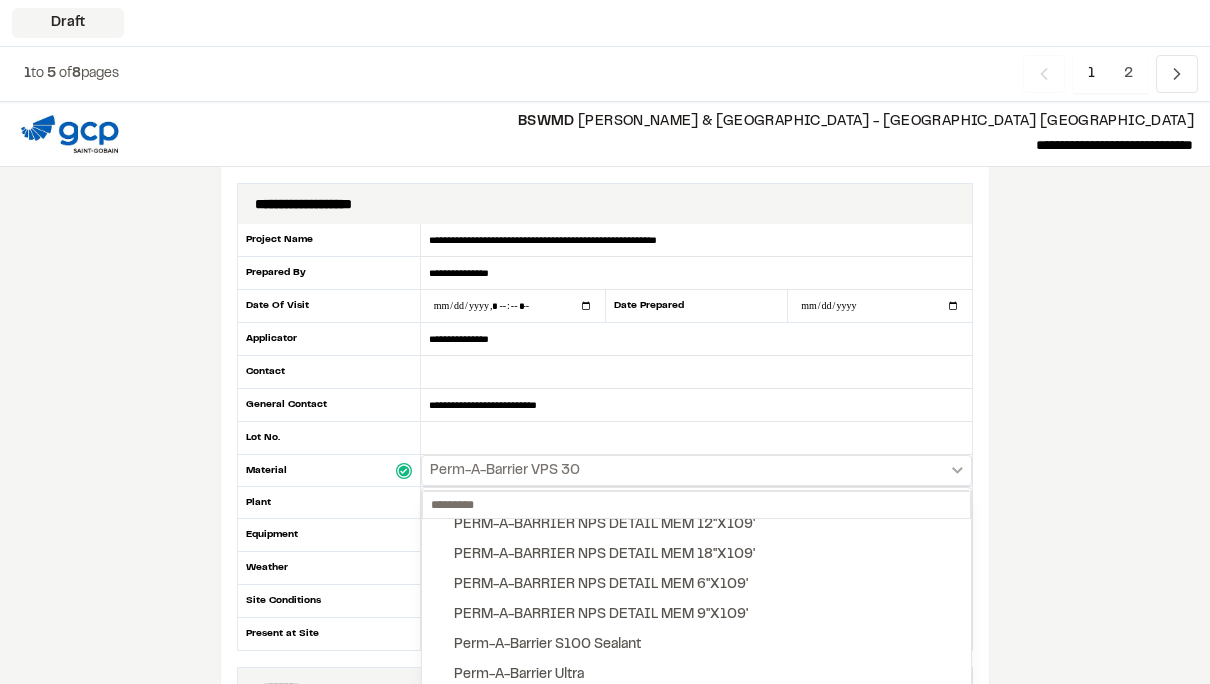scroll, scrollTop: 1479, scrollLeft: 0, axis: vertical 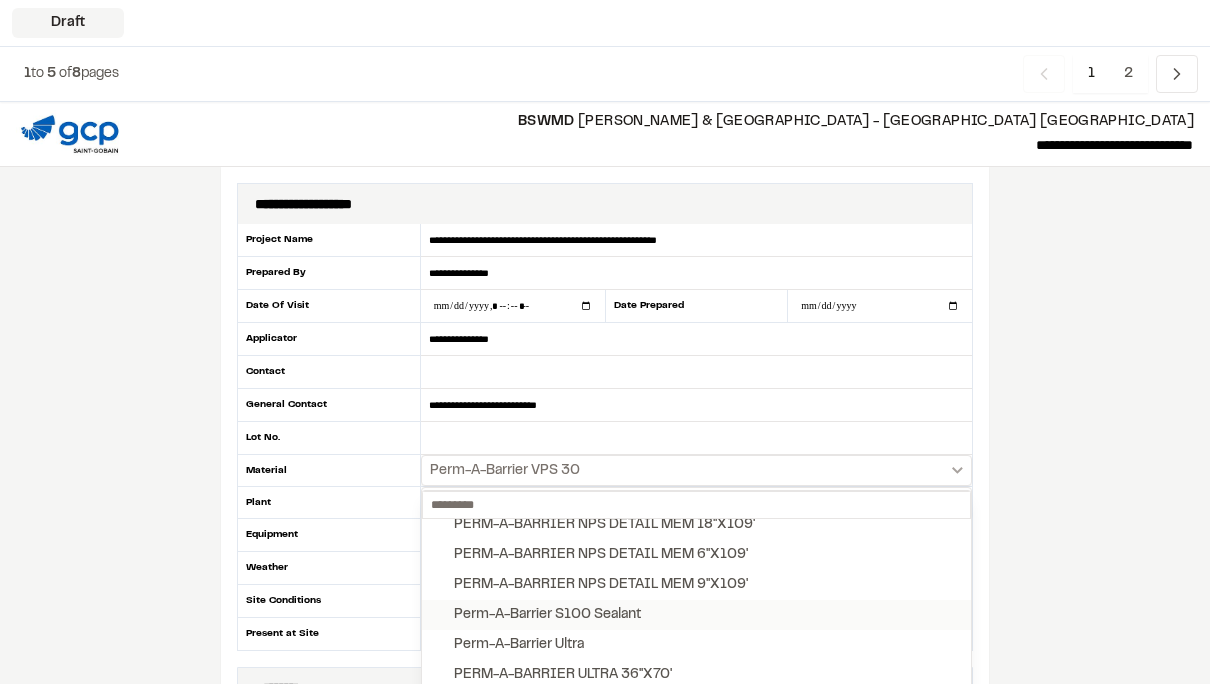 click on "Perm-A-Barrier S100 Sealant" at bounding box center [547, 615] 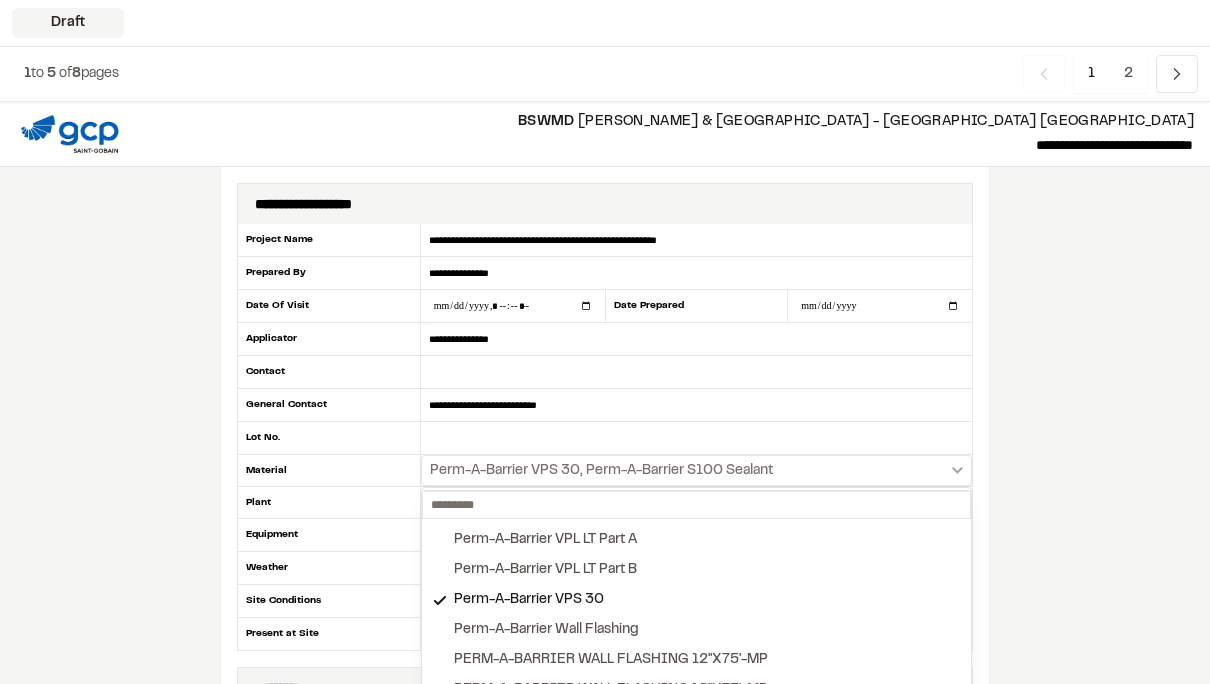 scroll, scrollTop: 1830, scrollLeft: 0, axis: vertical 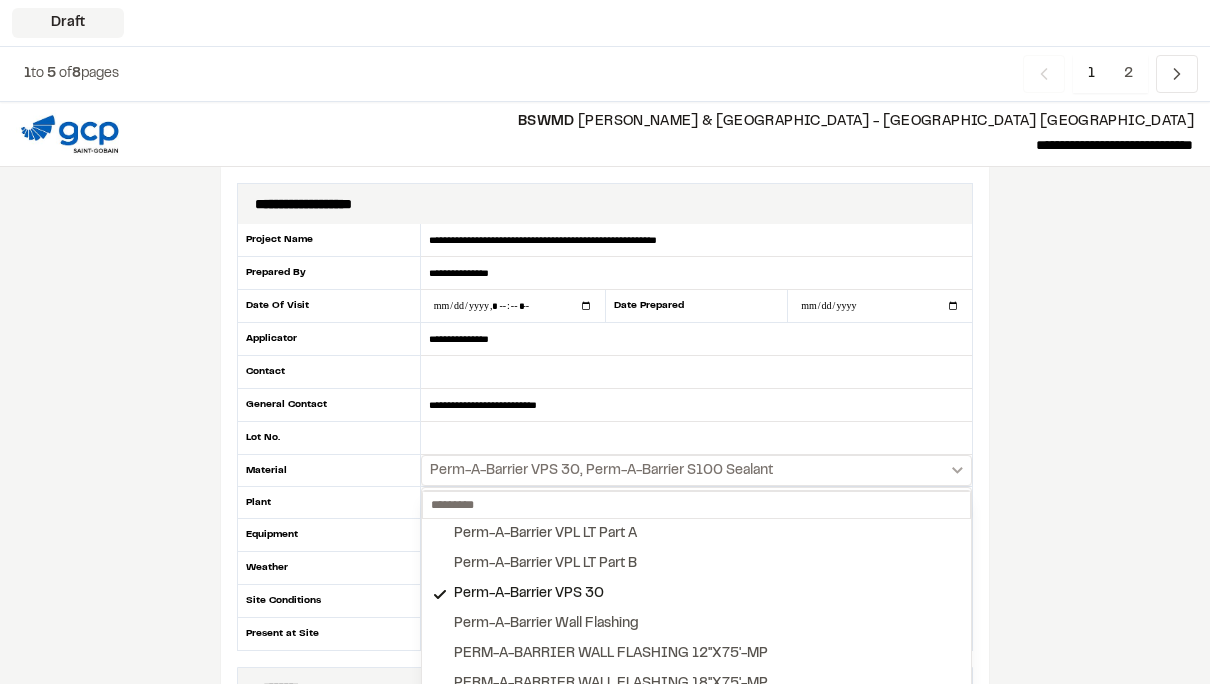 click at bounding box center (605, 342) 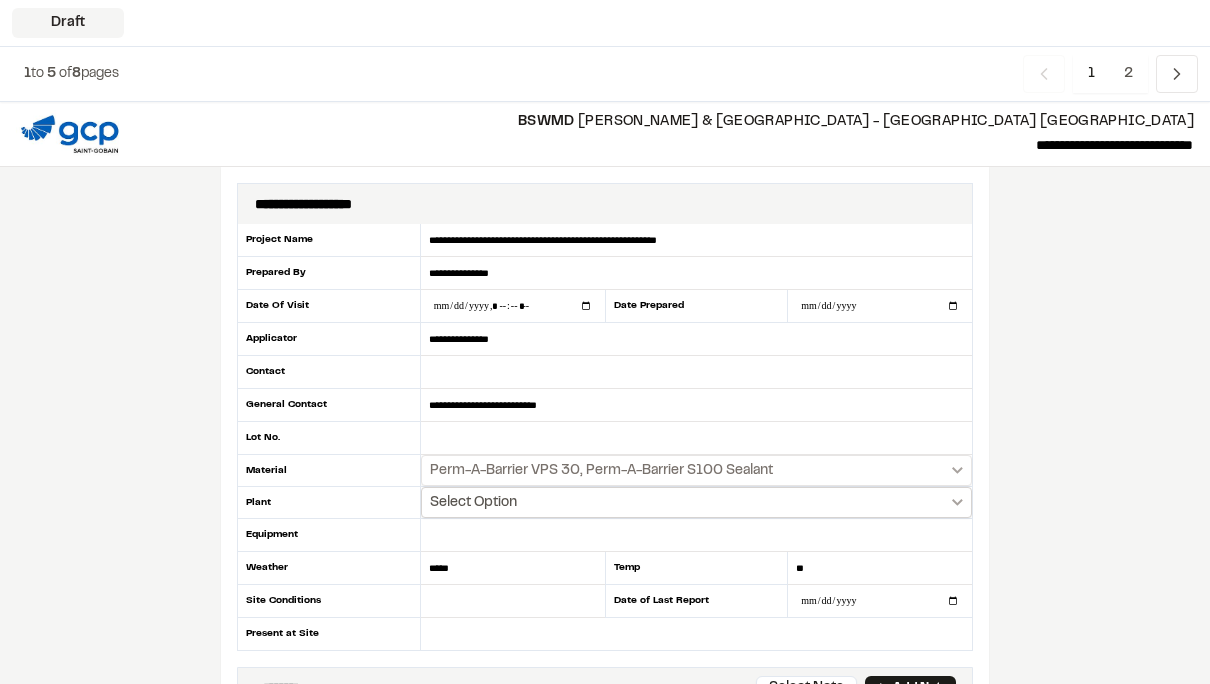 click on "Select Option" at bounding box center (696, 502) 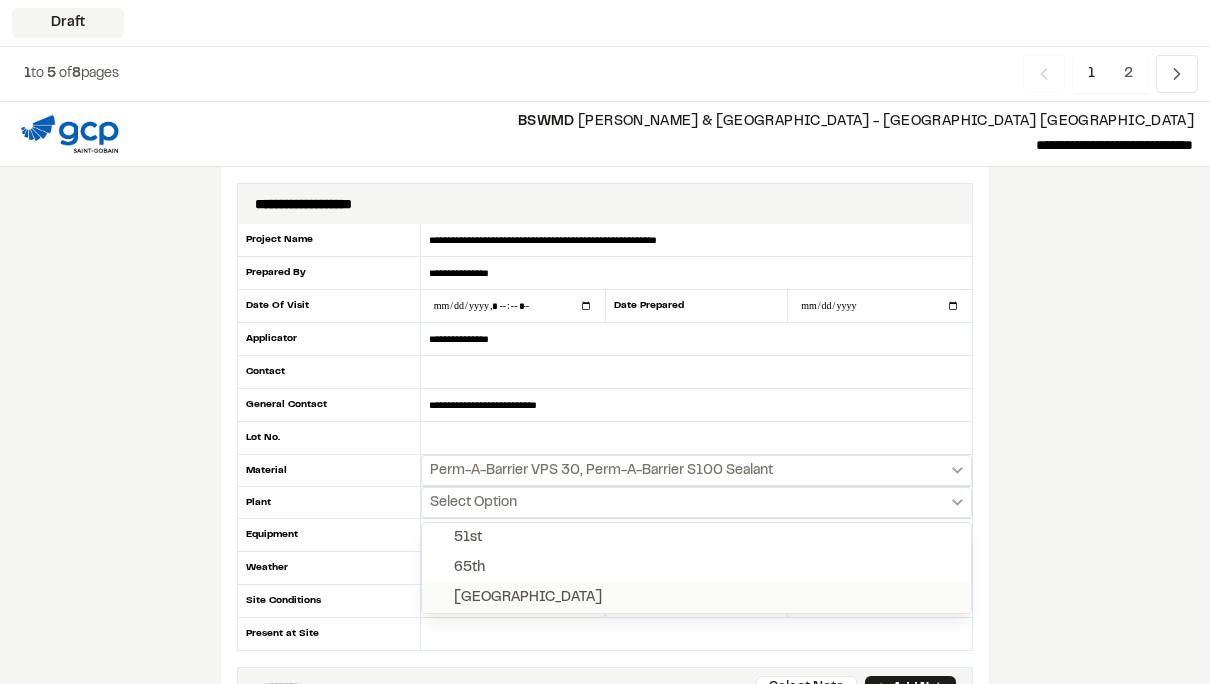 click on "[GEOGRAPHIC_DATA]" at bounding box center [528, 598] 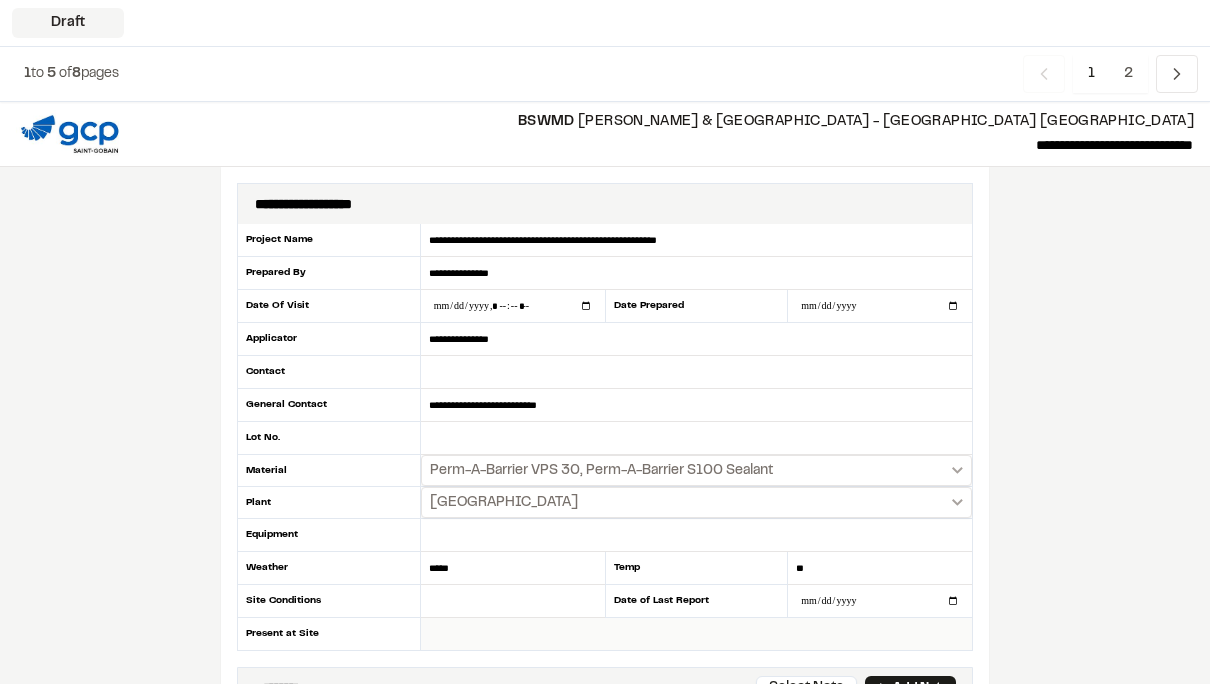 click at bounding box center (696, 634) 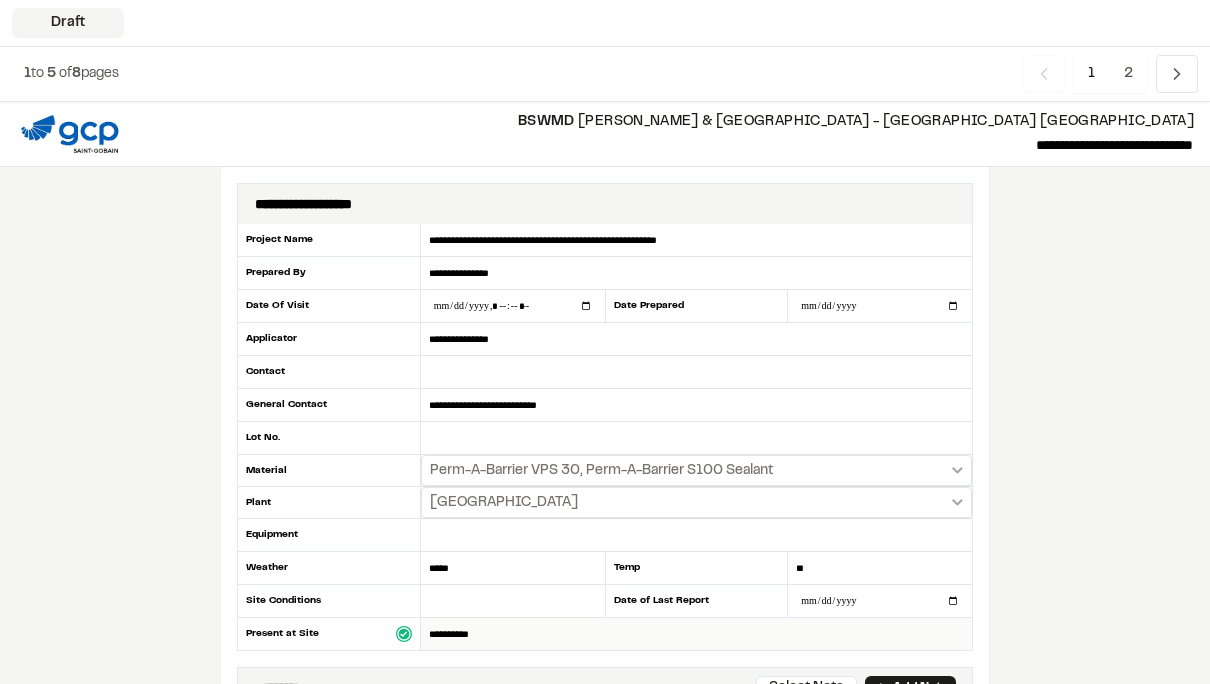 type on "**********" 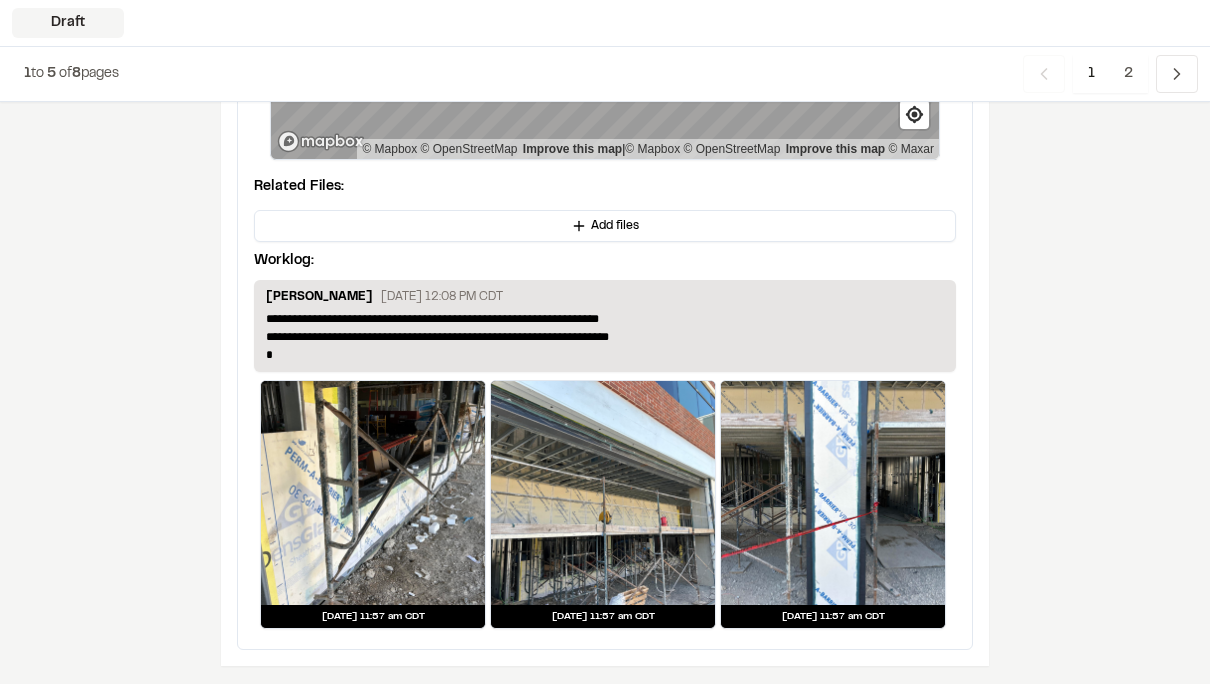 scroll, scrollTop: 2904, scrollLeft: 0, axis: vertical 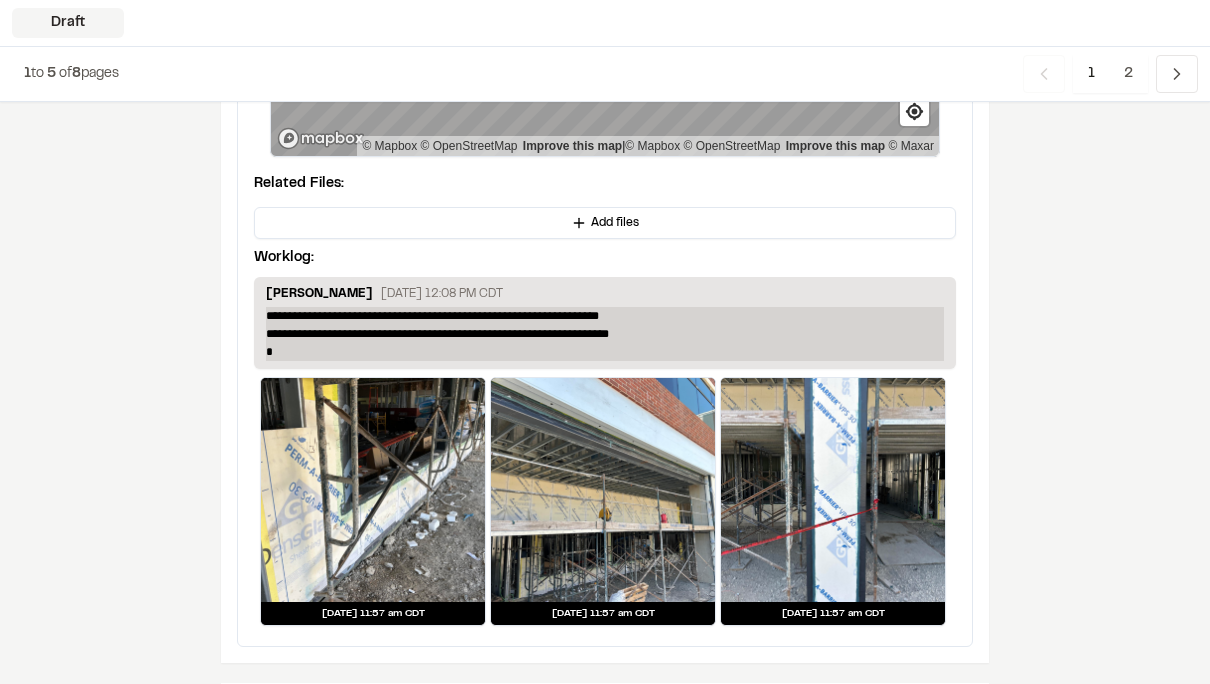 click on "**********" at bounding box center (605, 334) 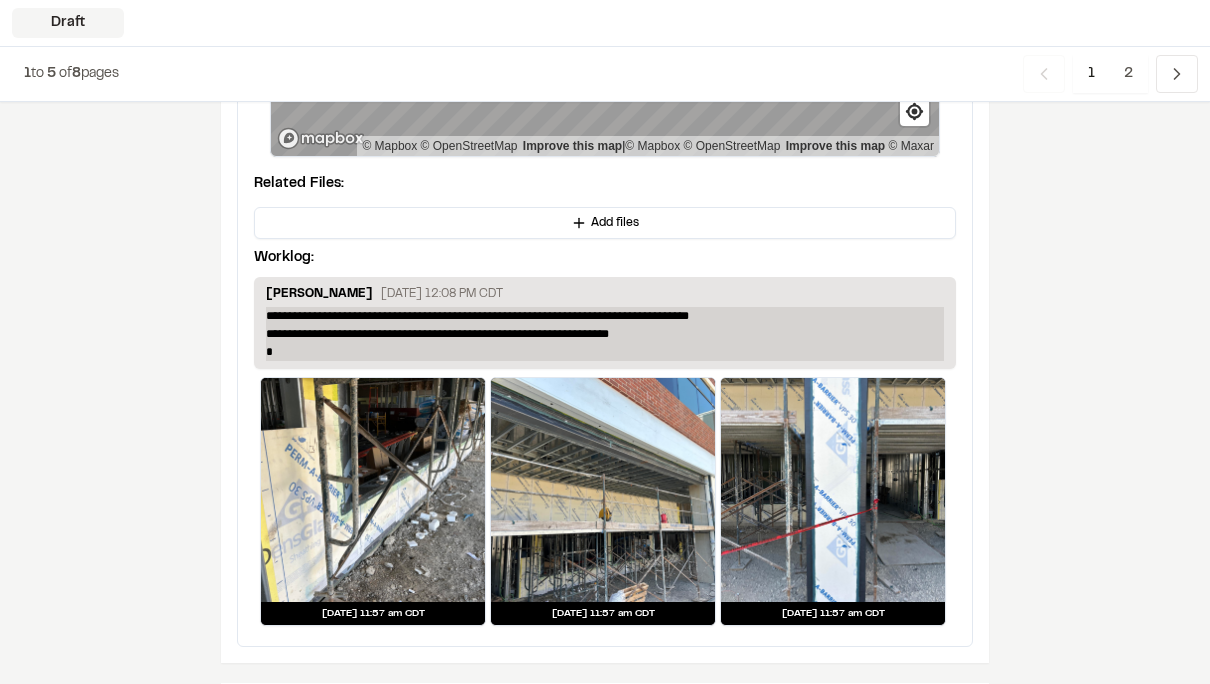 click on "**********" at bounding box center [605, 334] 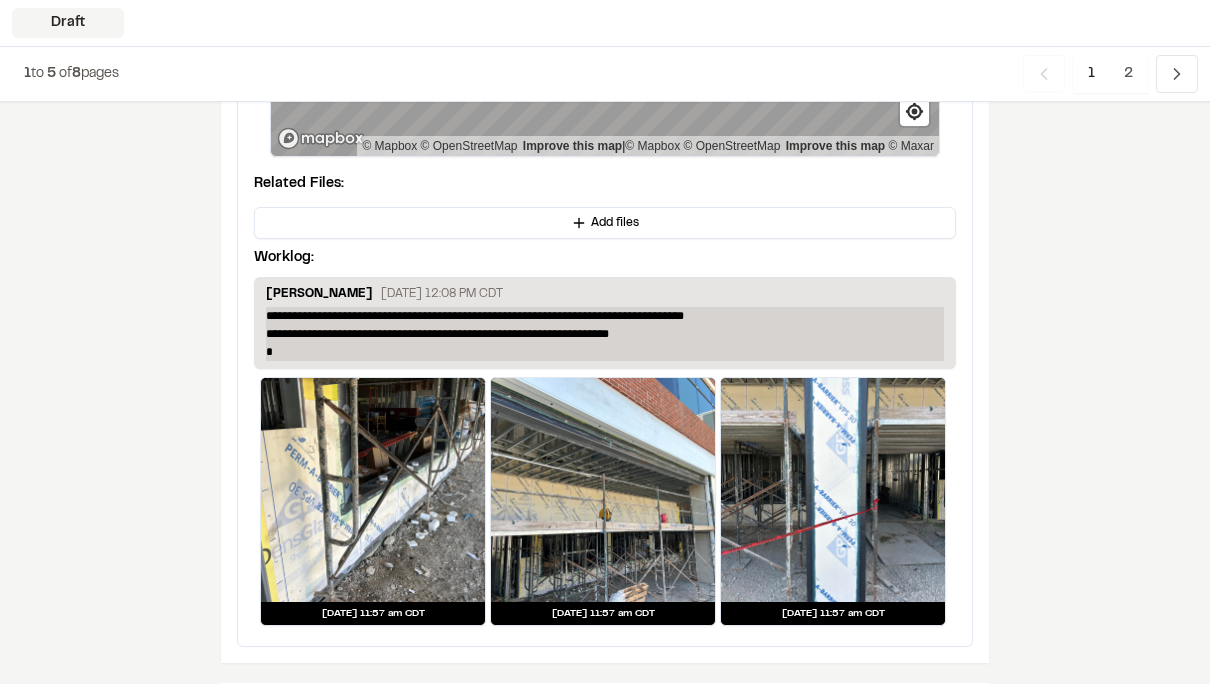 click on "**********" at bounding box center (605, 334) 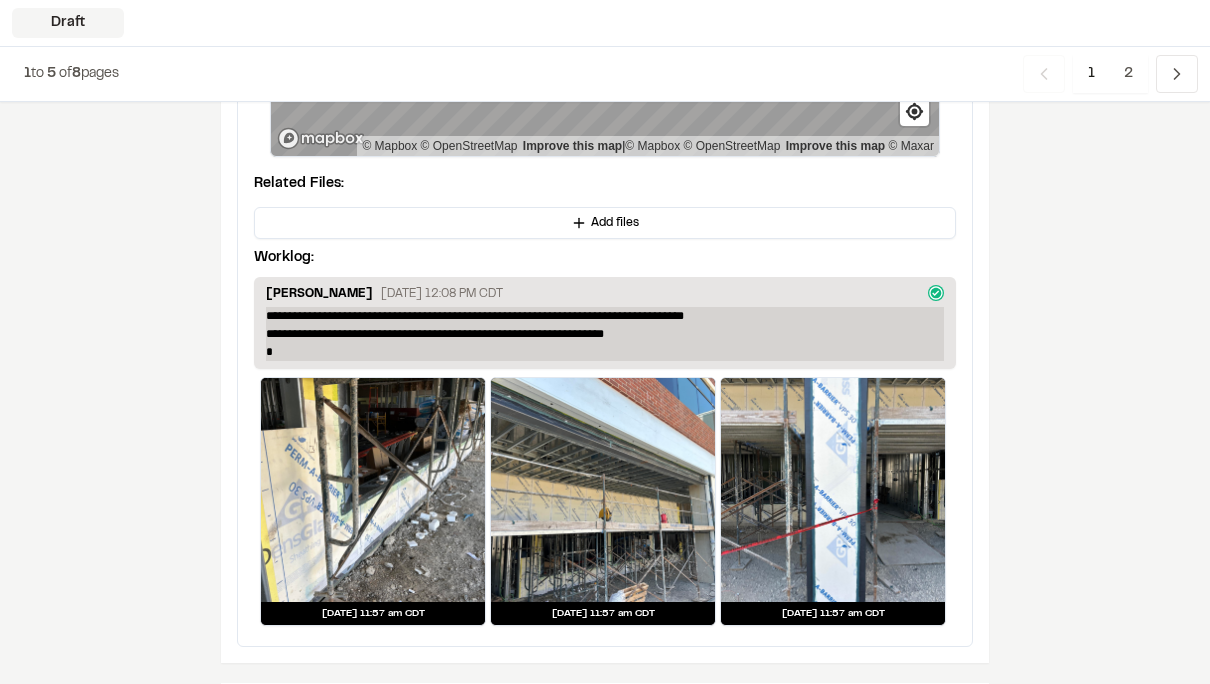 click on "**********" at bounding box center [605, 334] 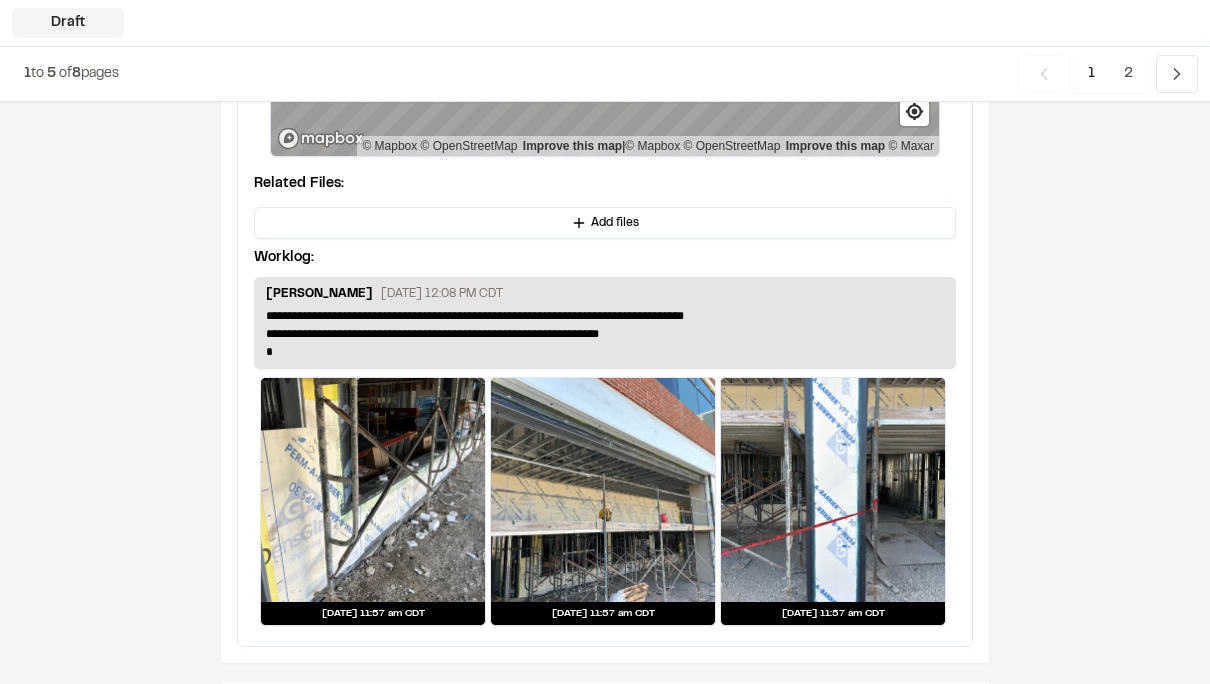 click on "**********" at bounding box center (605, -586) 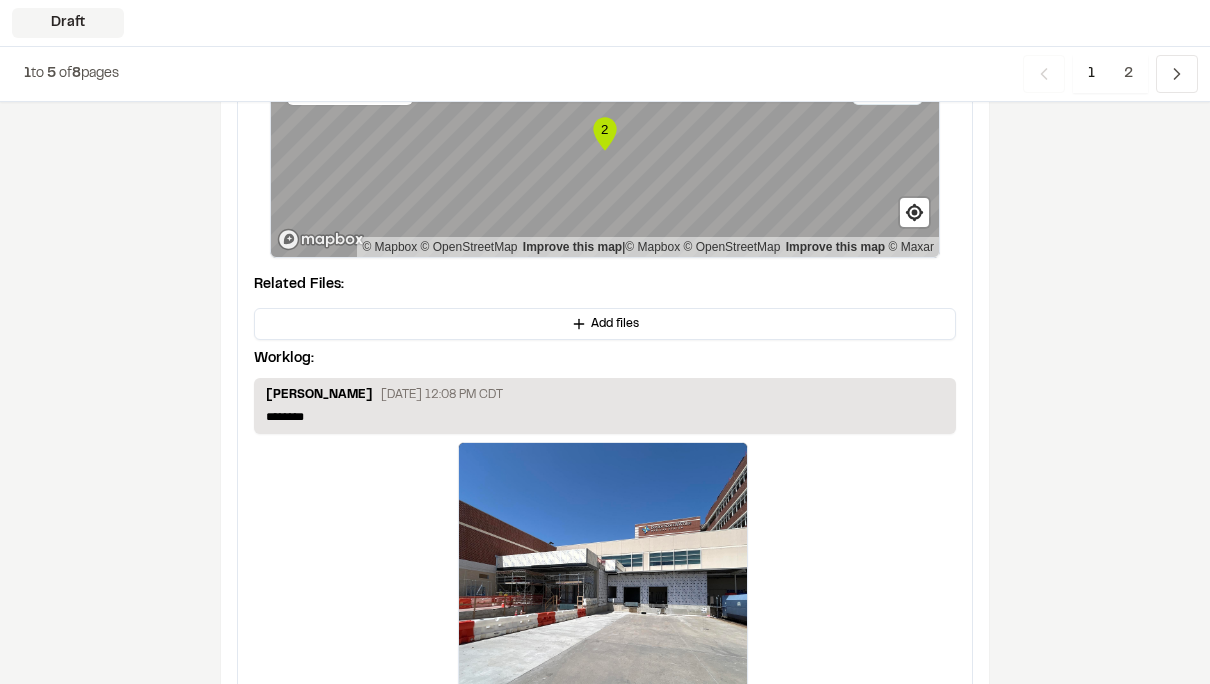 scroll, scrollTop: 3781, scrollLeft: 0, axis: vertical 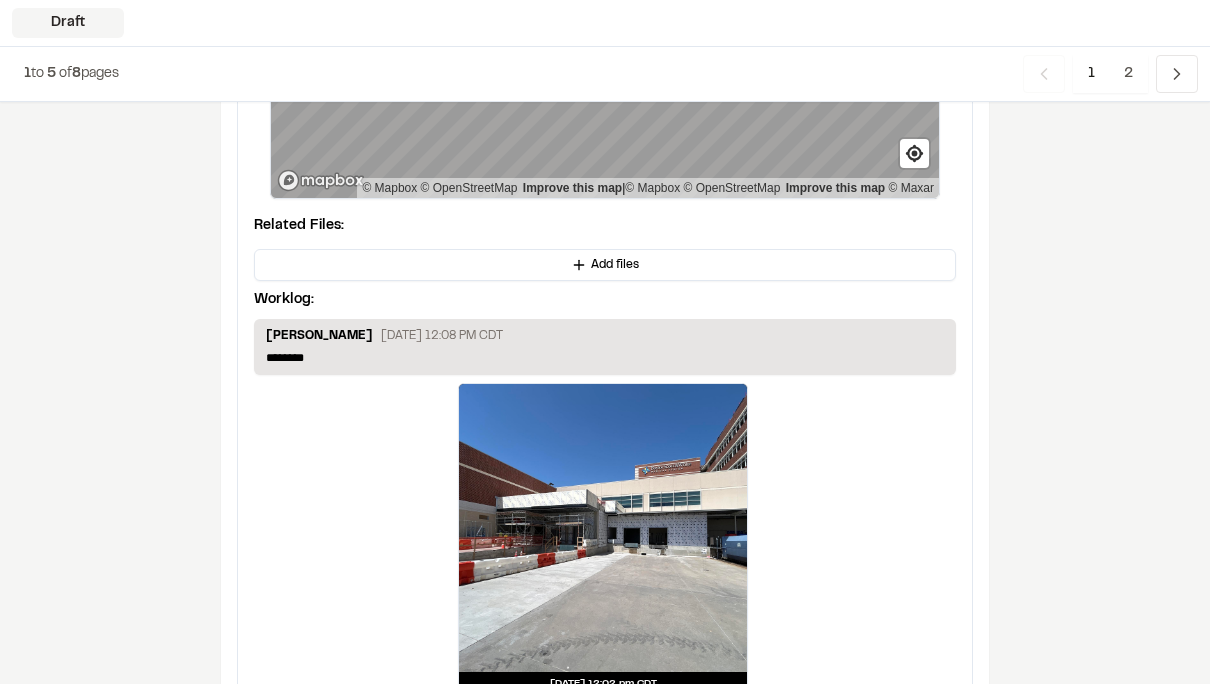 click on "Michael Drexler July 21, 2025 12:08 PM CDT ********" at bounding box center (605, 347) 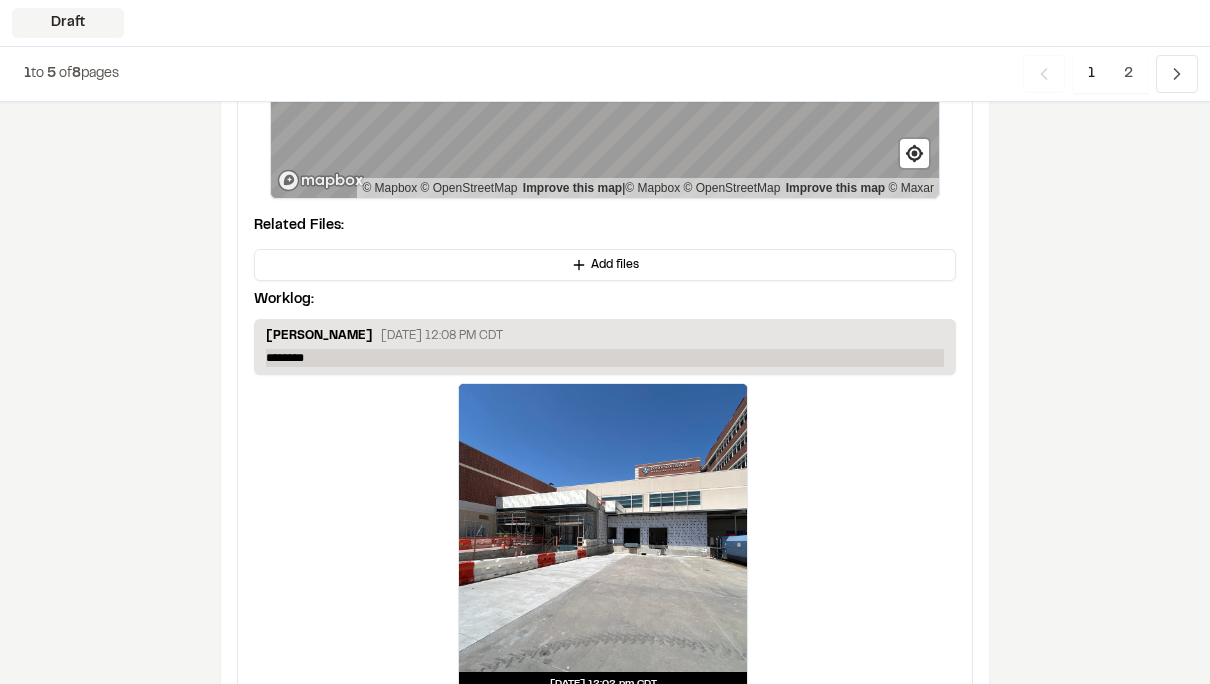 click on "********" at bounding box center (605, 358) 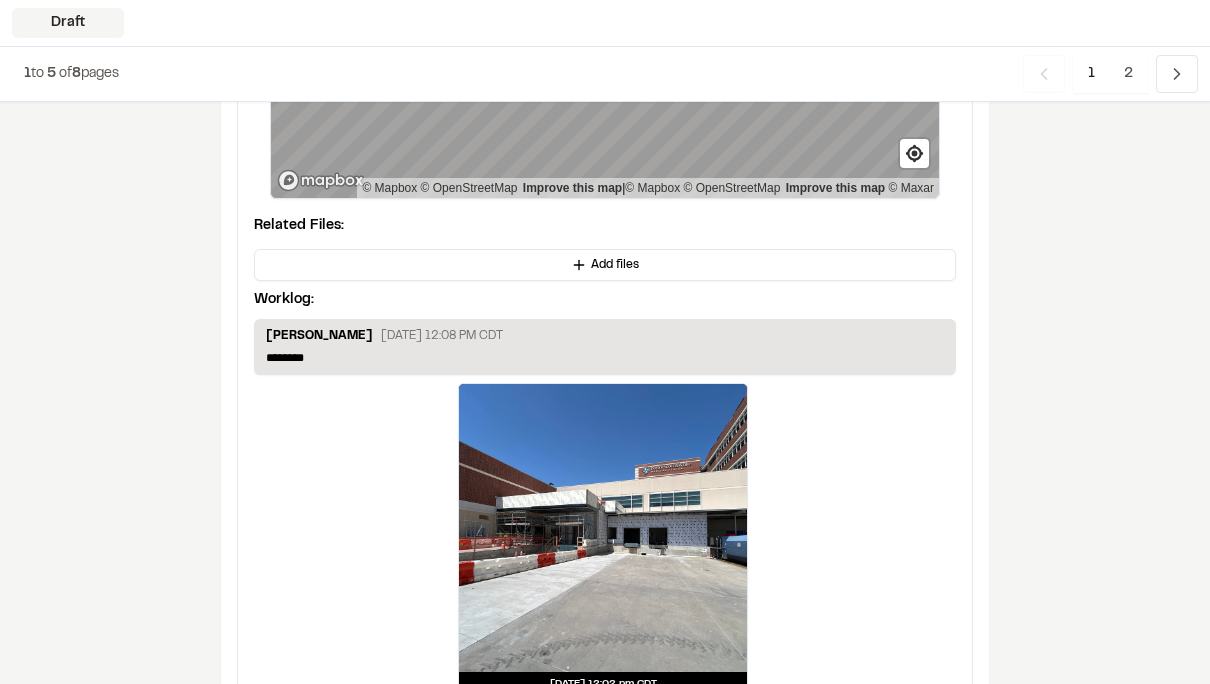 type 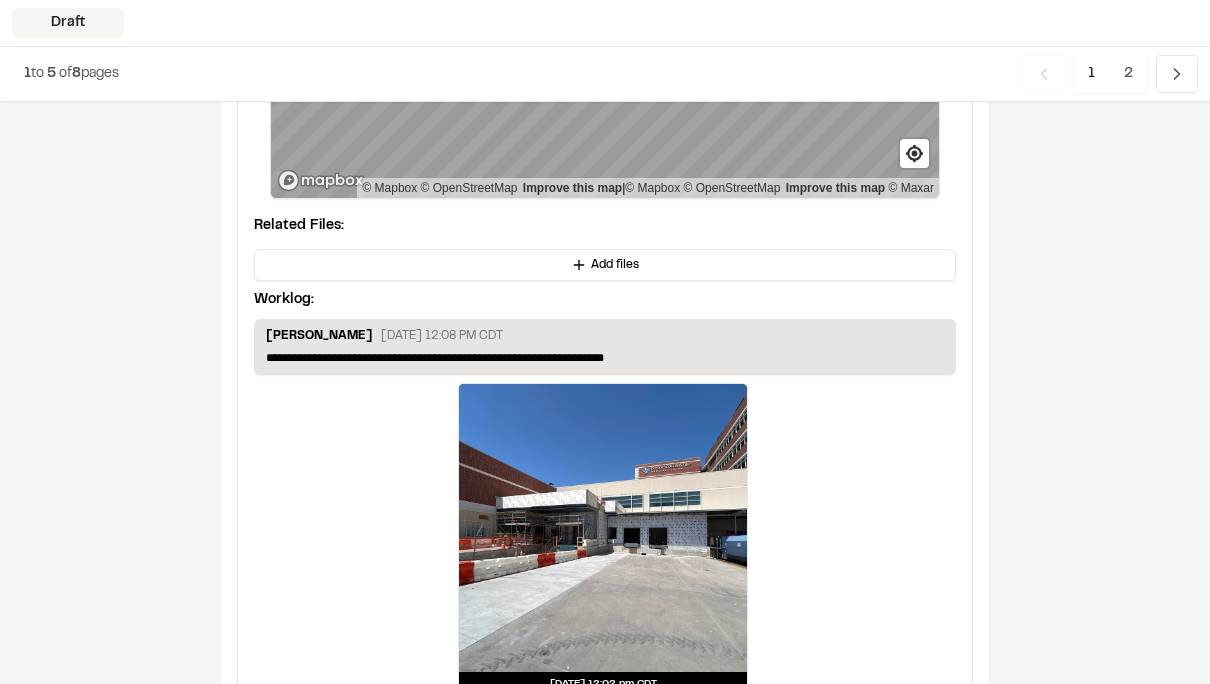 click on "Jul 21, 2025 at 12:02 pm CDT" at bounding box center [605, 541] 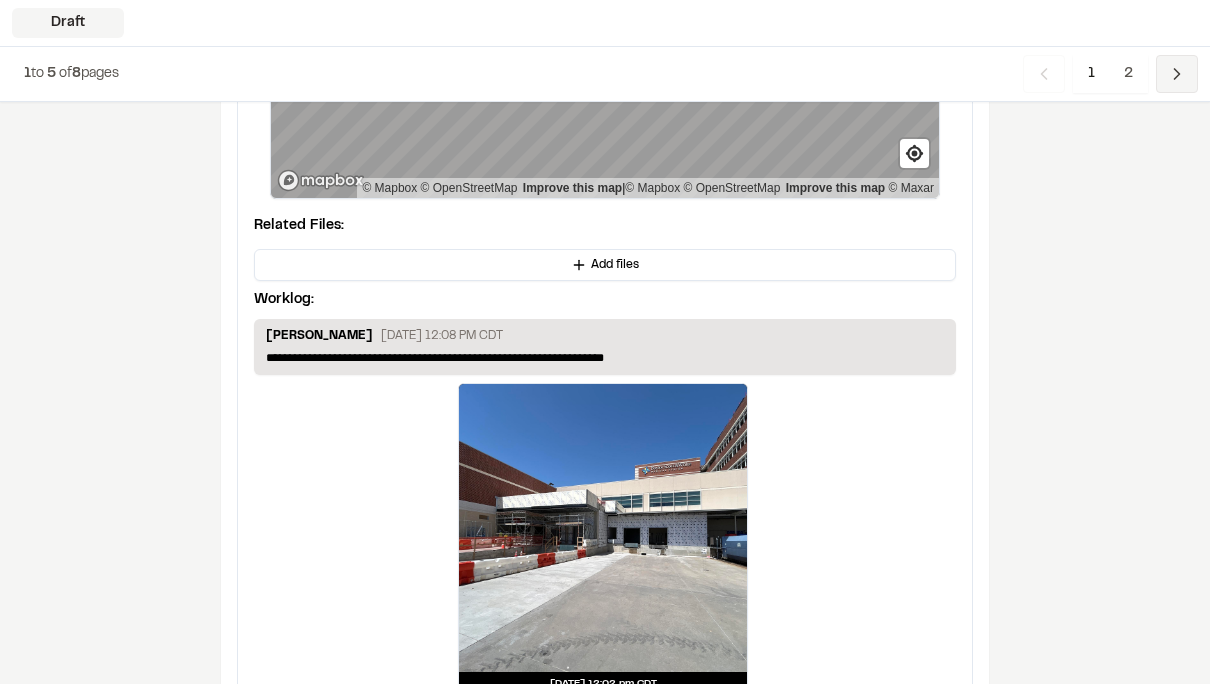 click 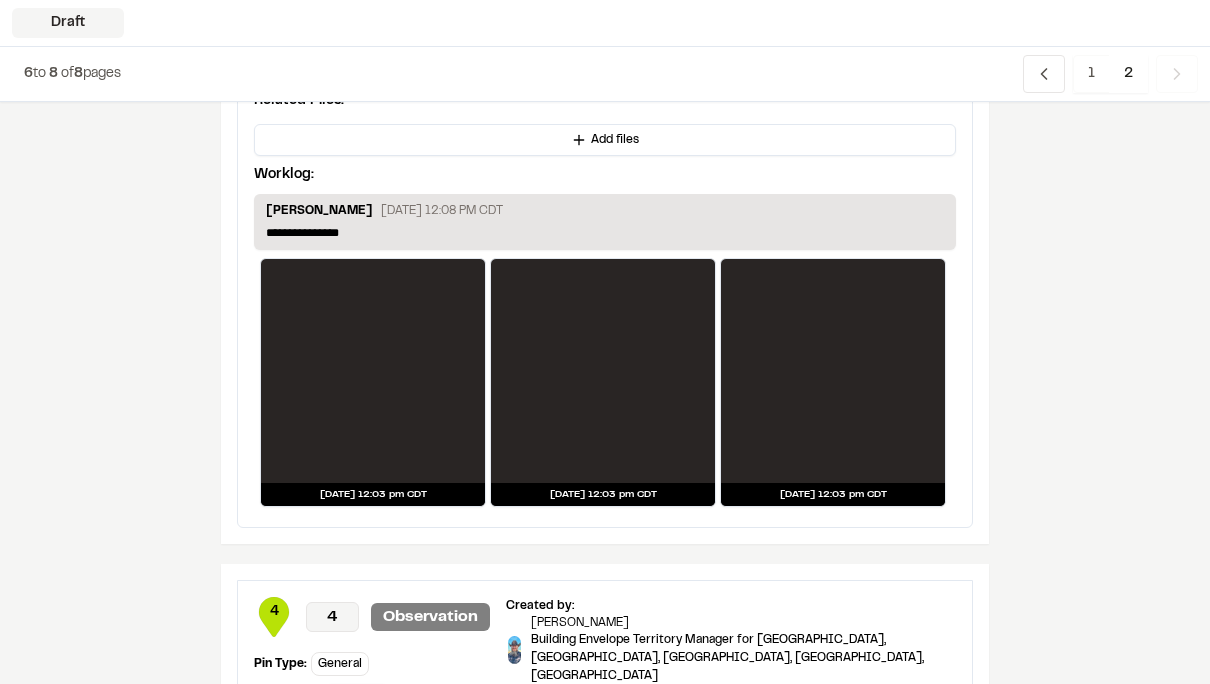 scroll, scrollTop: 487, scrollLeft: 0, axis: vertical 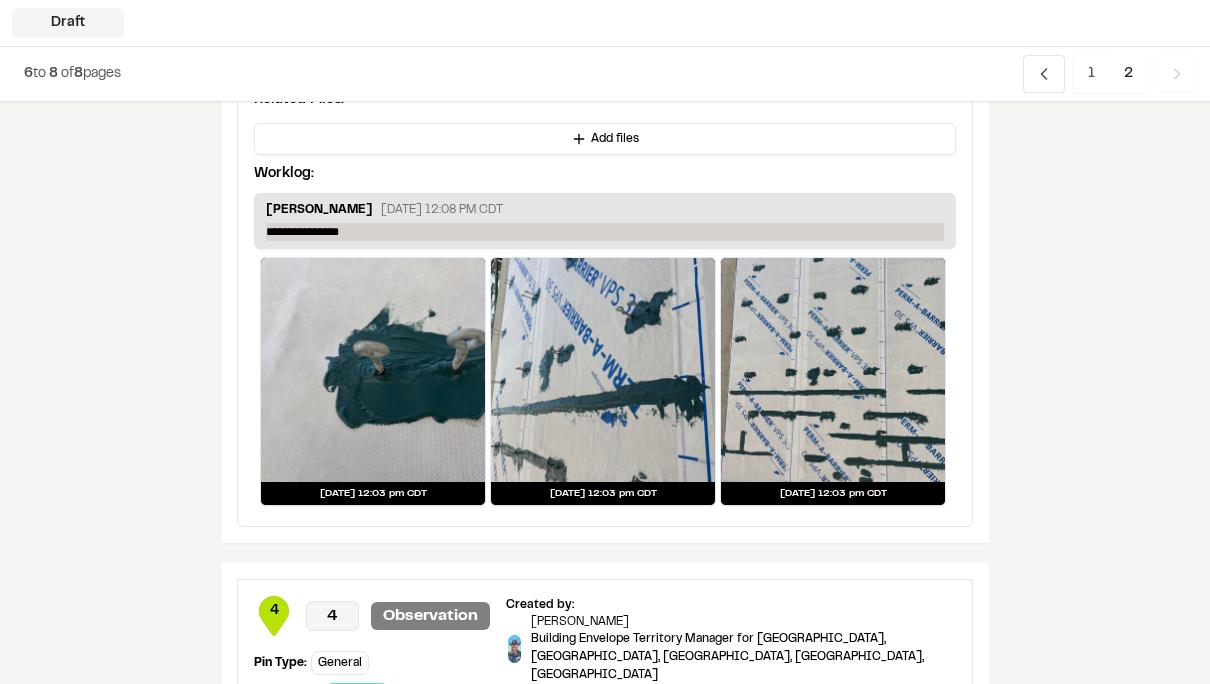click on "**********" at bounding box center [605, 233] 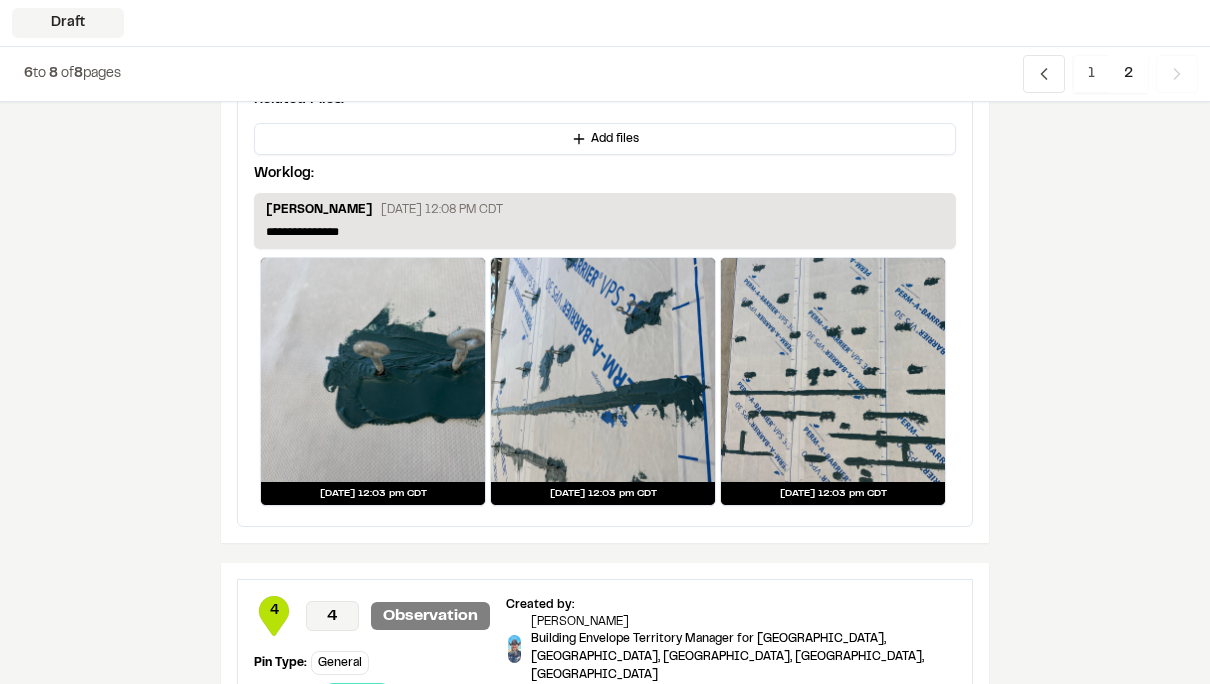 type 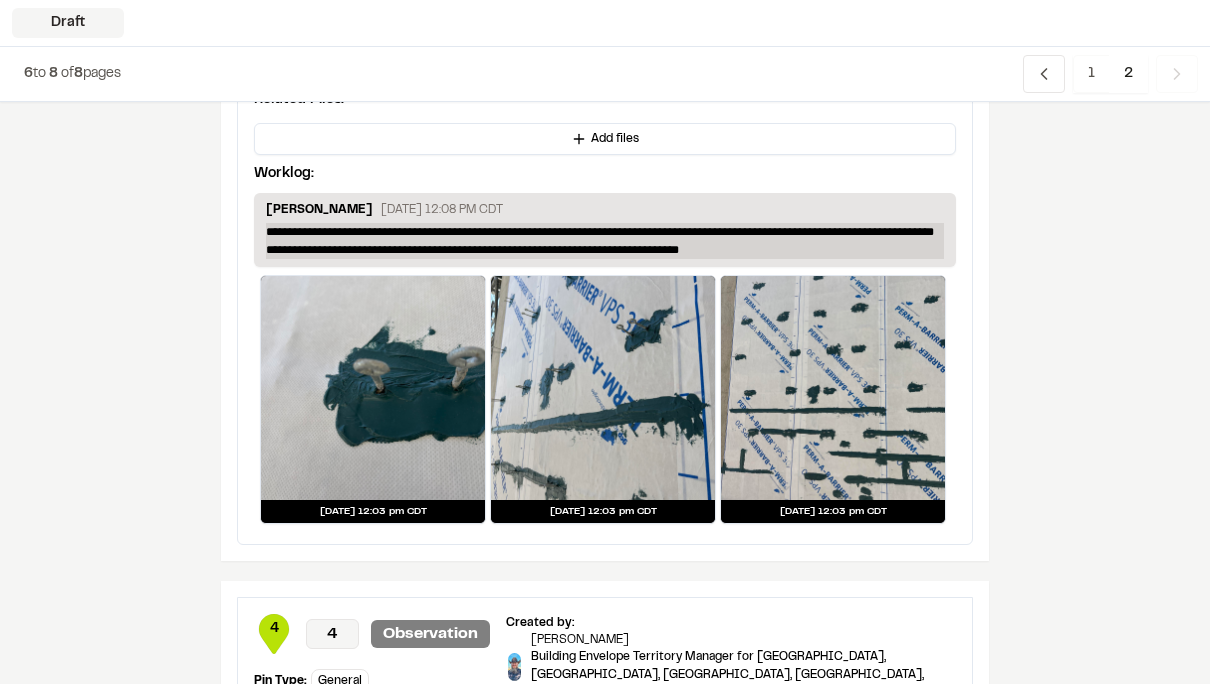 click on "**********" at bounding box center (605, 241) 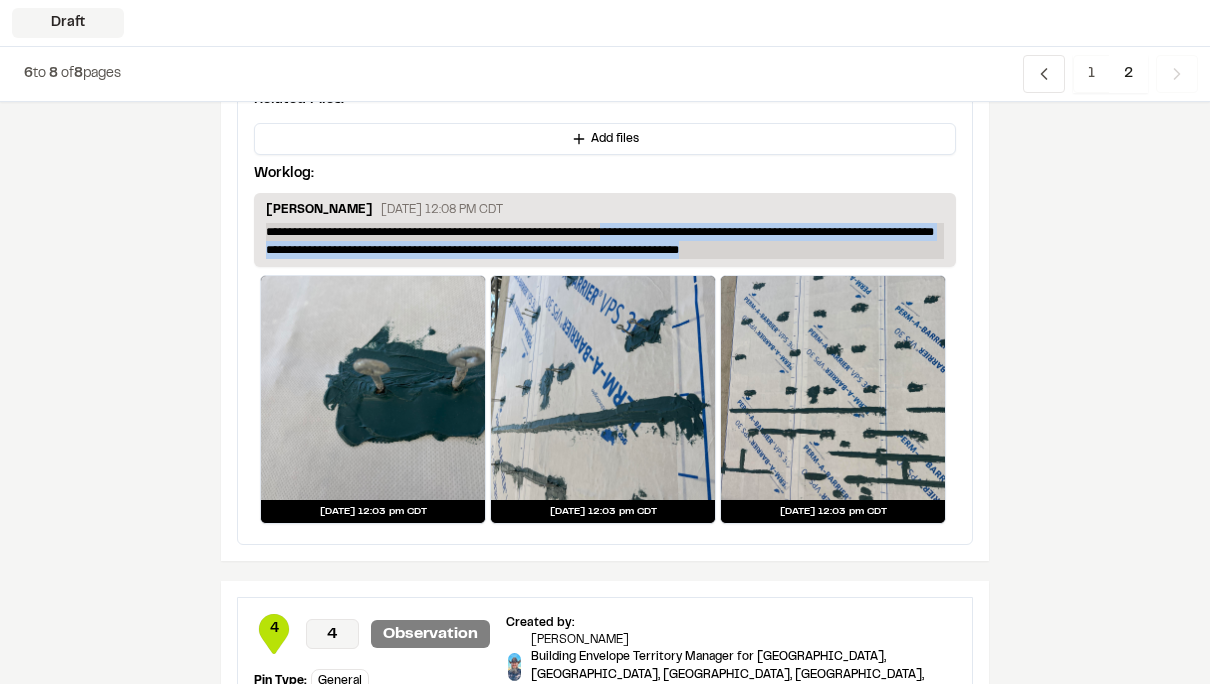 drag, startPoint x: 787, startPoint y: 214, endPoint x: 644, endPoint y: 199, distance: 143.78456 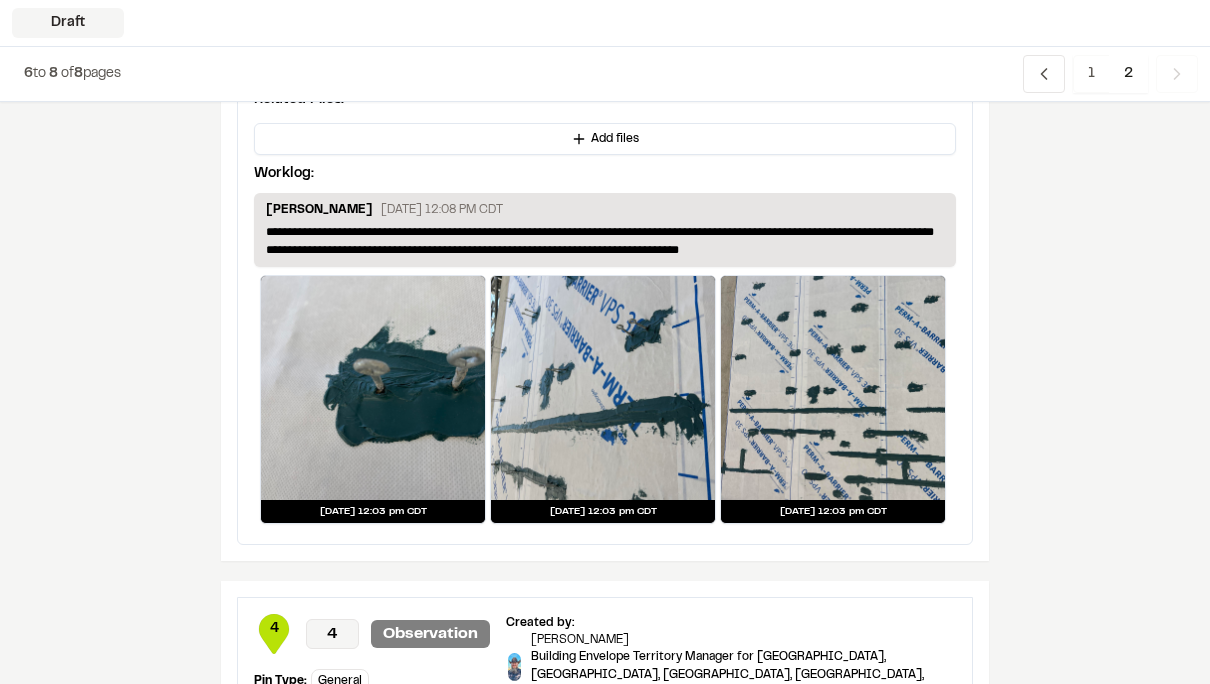 click on "**********" at bounding box center (605, 230) 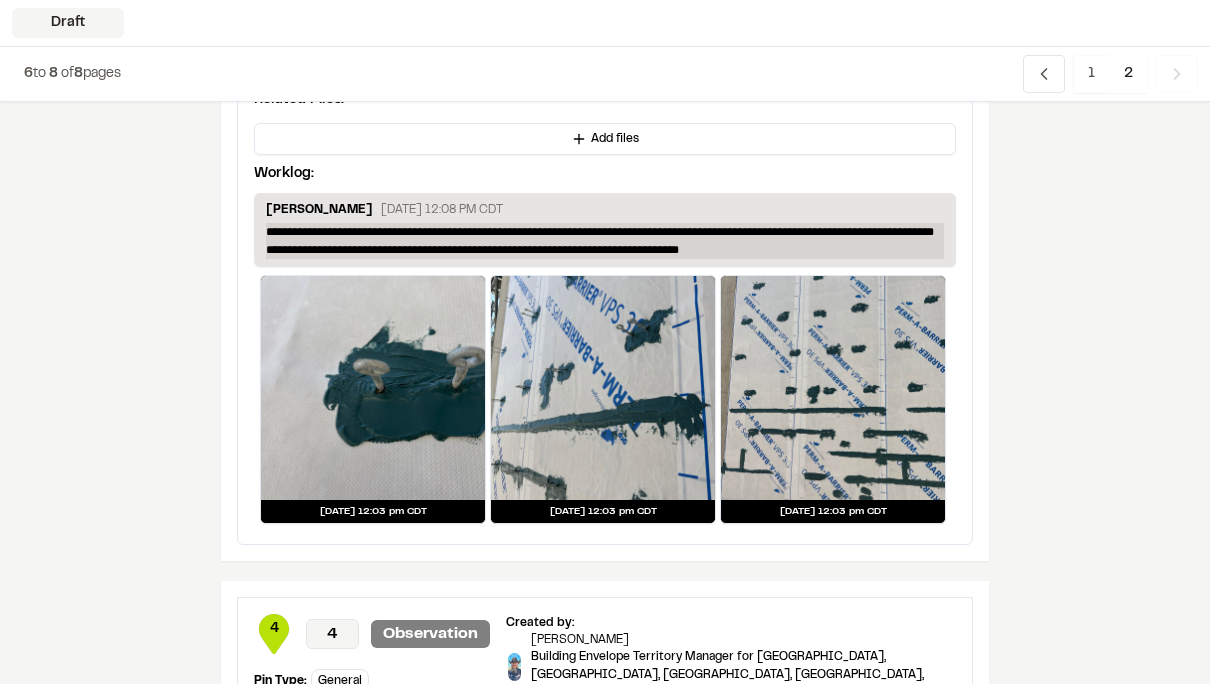 drag, startPoint x: 804, startPoint y: 212, endPoint x: 357, endPoint y: 218, distance: 447.04025 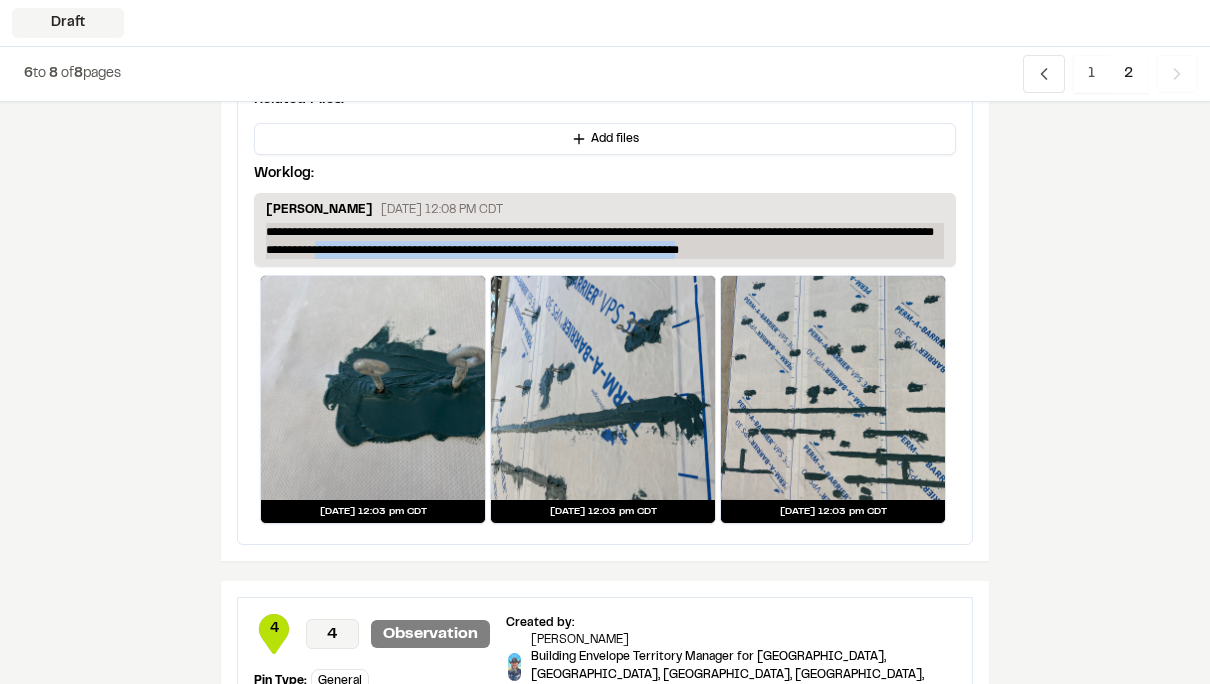 drag, startPoint x: 784, startPoint y: 212, endPoint x: 399, endPoint y: 216, distance: 385.02078 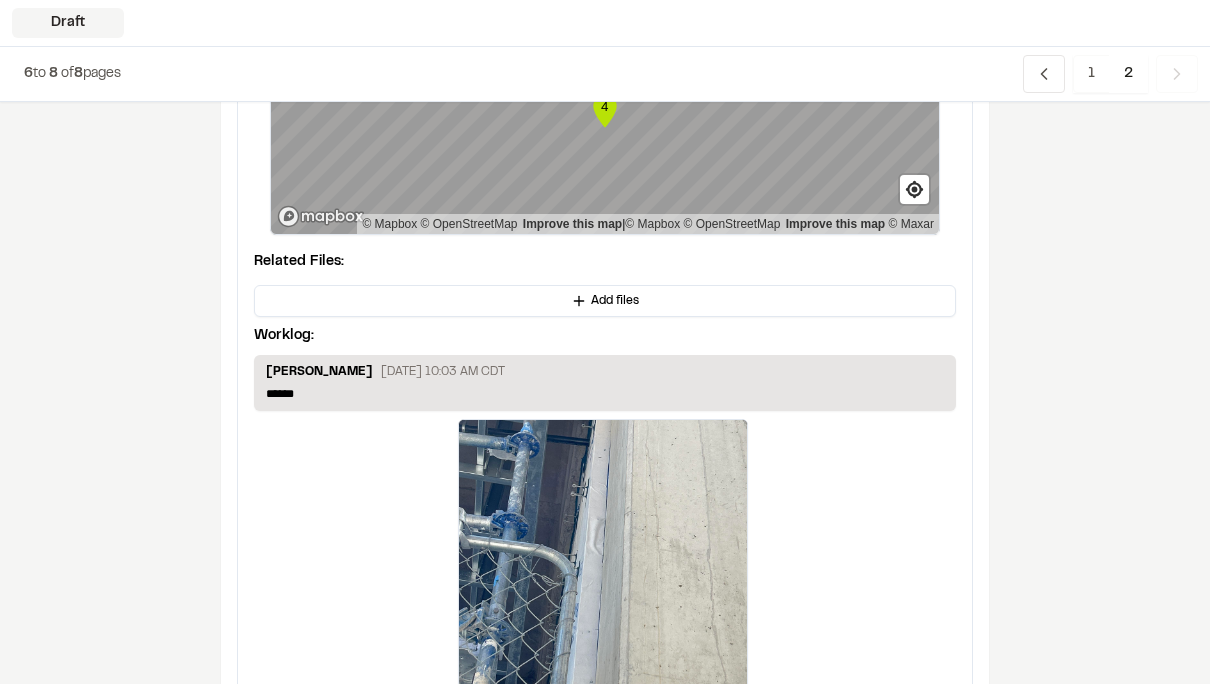 scroll, scrollTop: 1281, scrollLeft: 0, axis: vertical 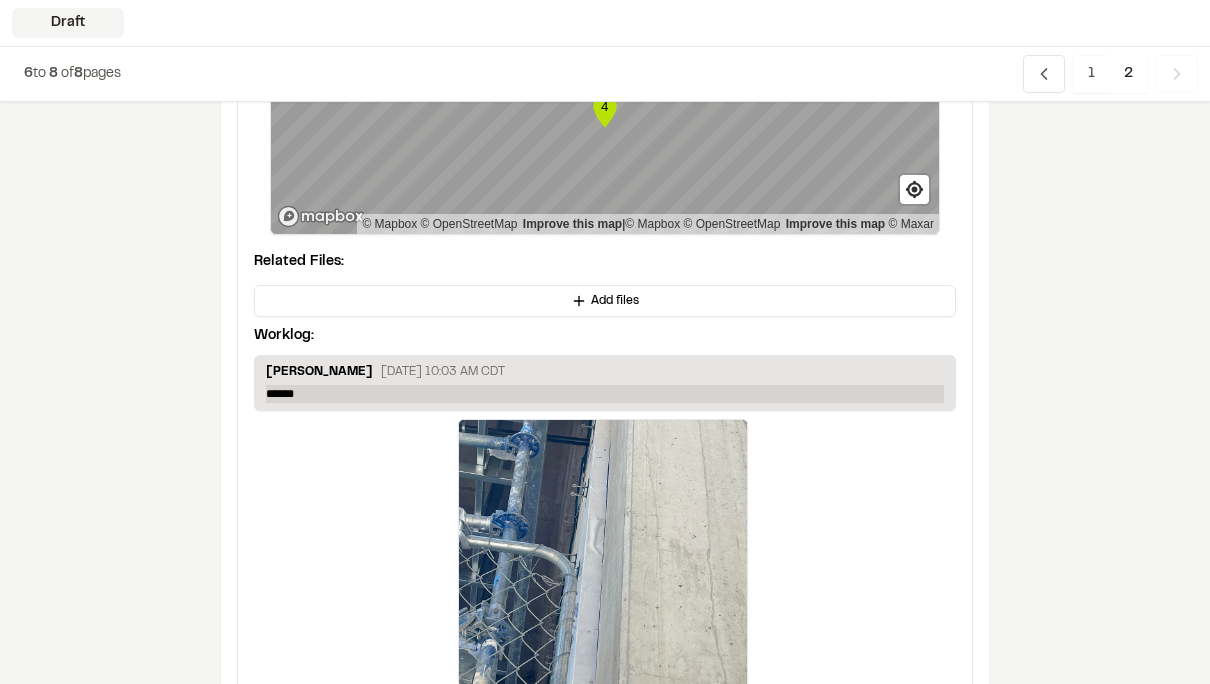 click on "******" at bounding box center [605, 394] 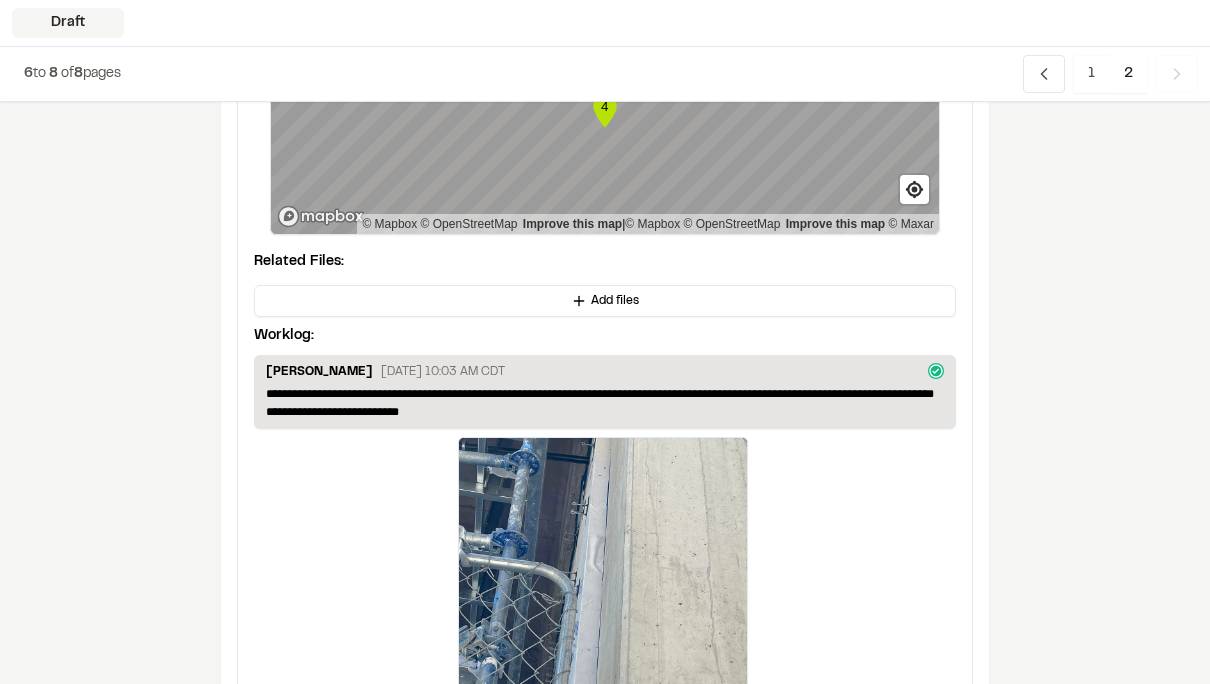 click on "Jul 21, 2025 at 12:05 pm CDT" at bounding box center [605, 595] 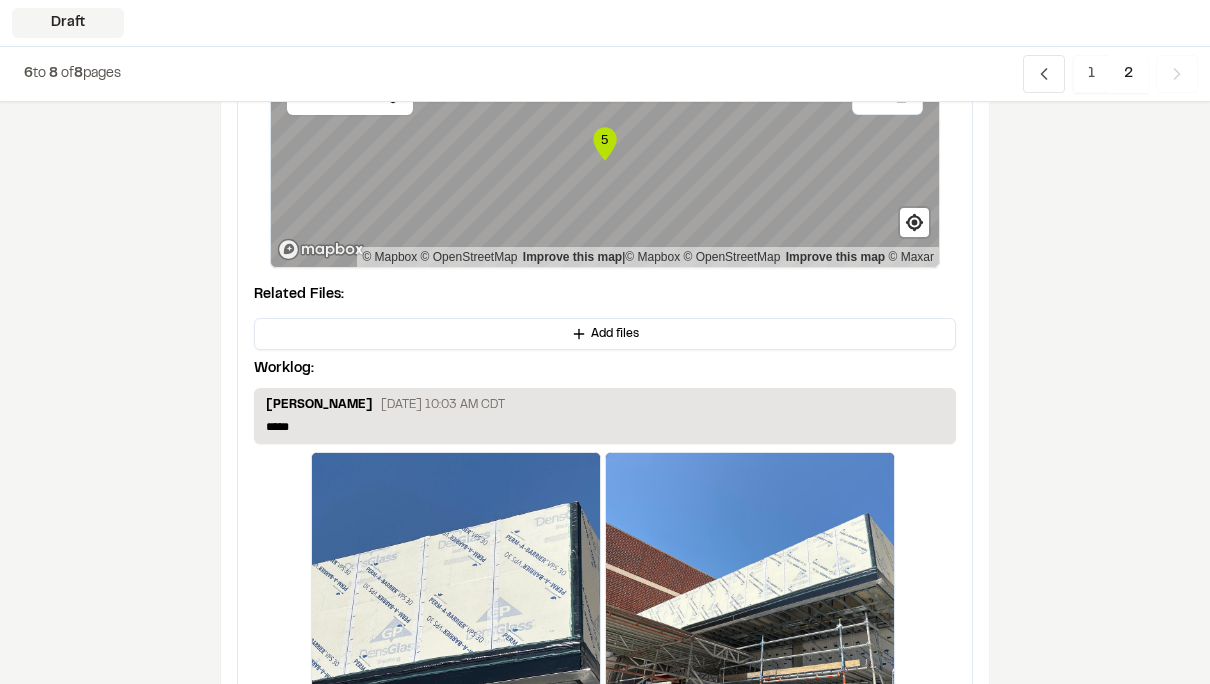 scroll, scrollTop: 2248, scrollLeft: 0, axis: vertical 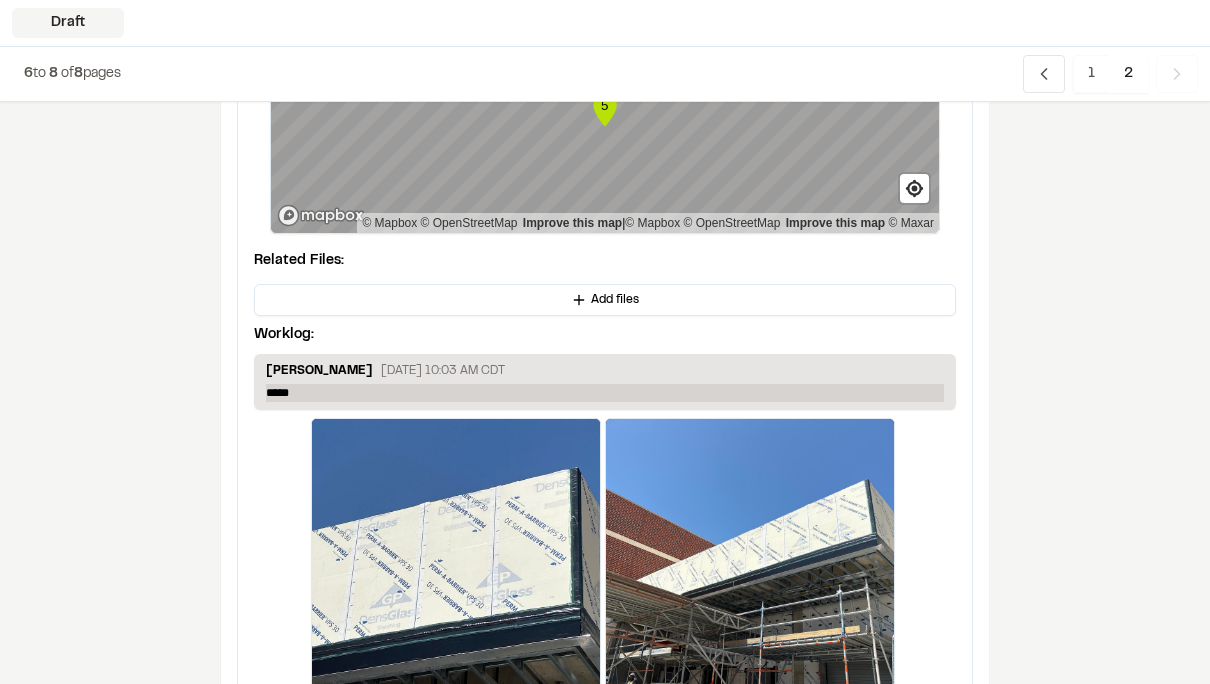 click on "*****" at bounding box center [605, 393] 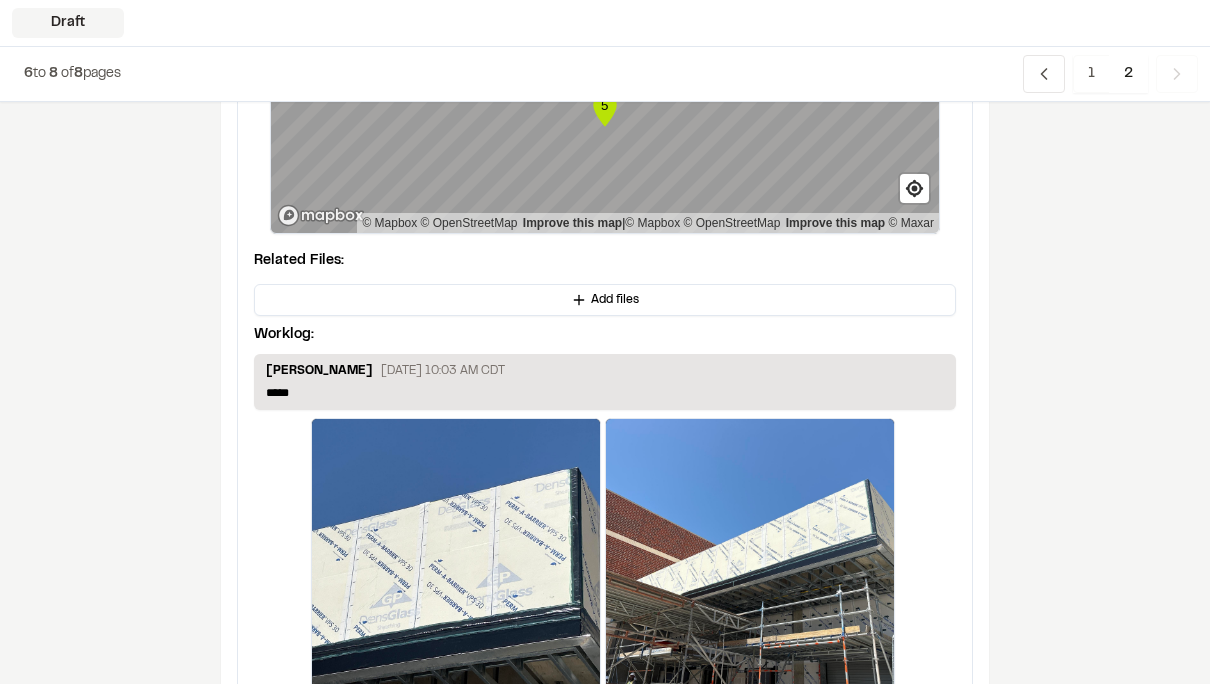 type 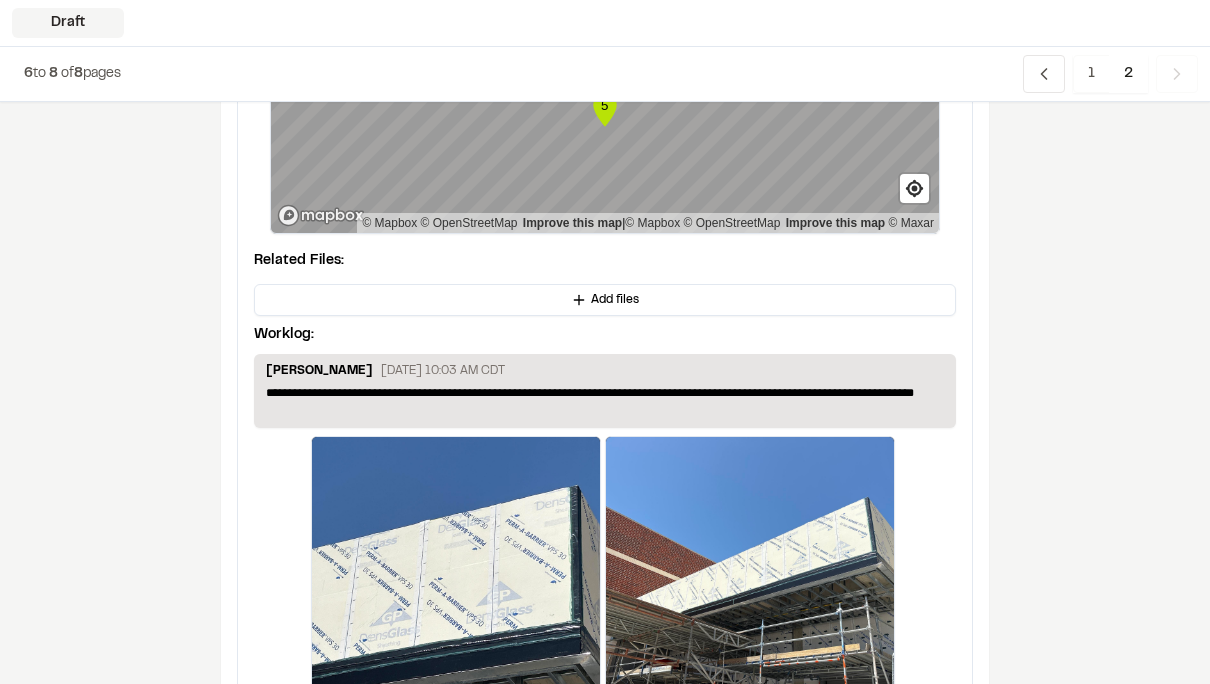 scroll, scrollTop: 2266, scrollLeft: 0, axis: vertical 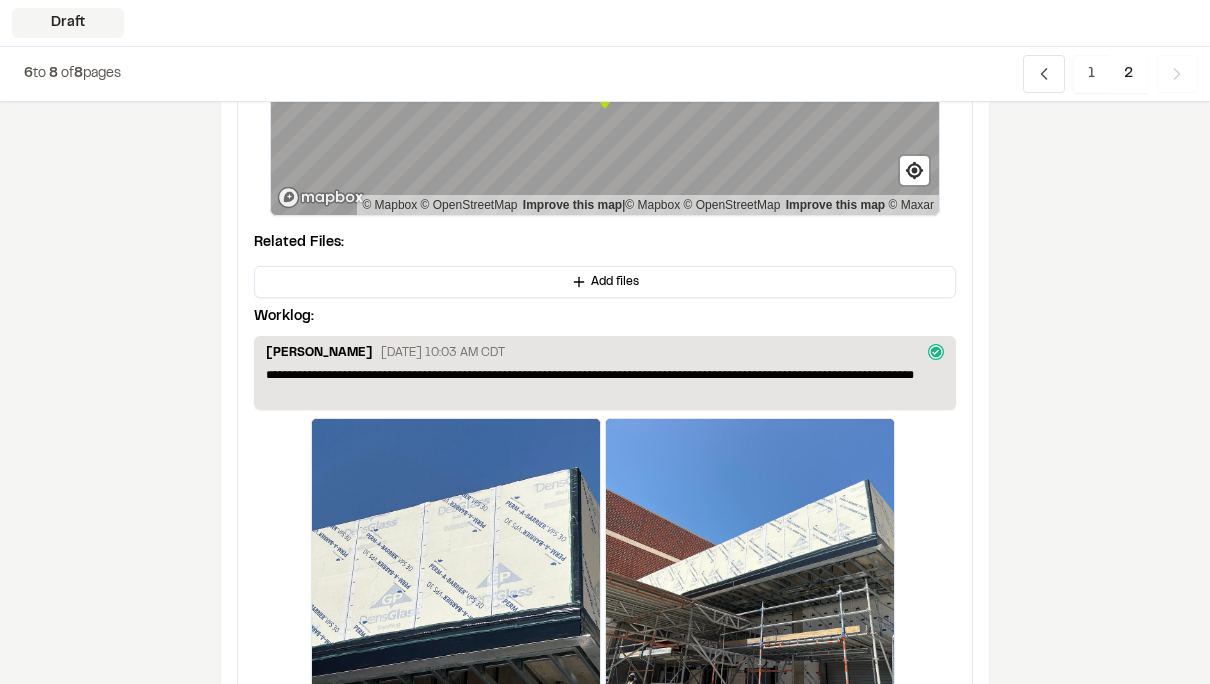click 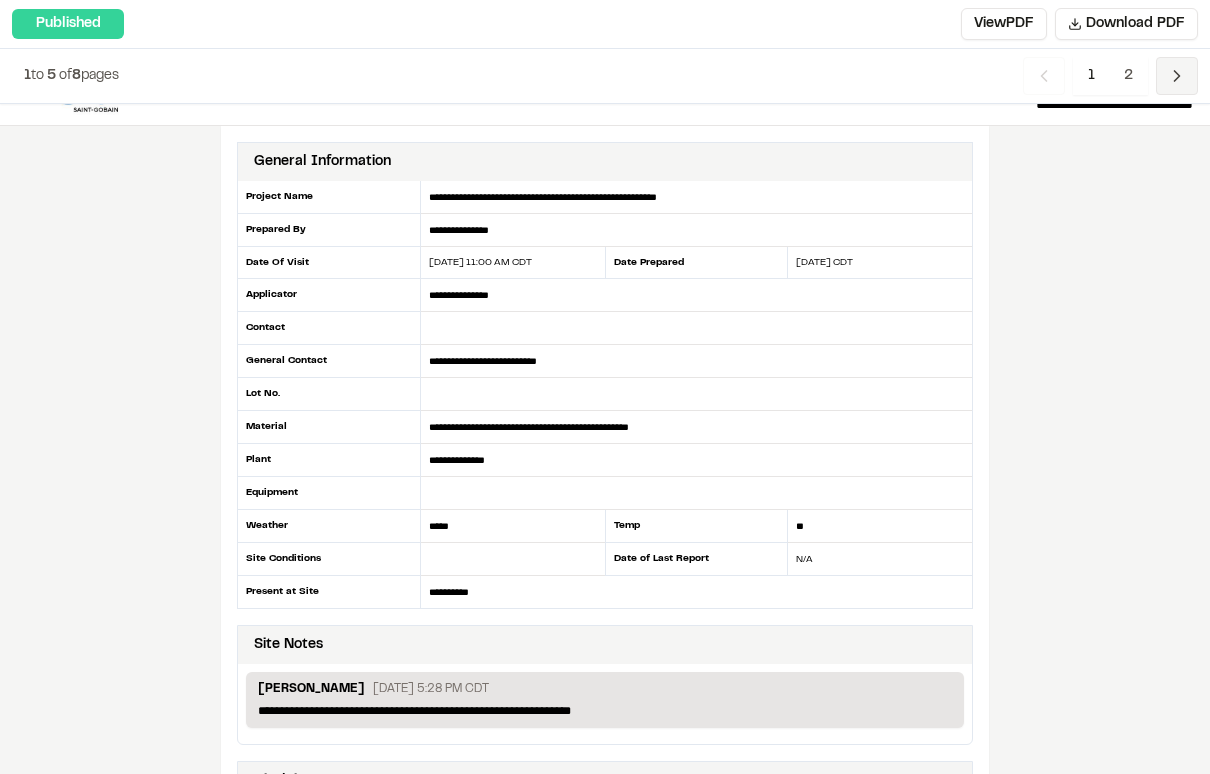 scroll, scrollTop: 0, scrollLeft: 0, axis: both 